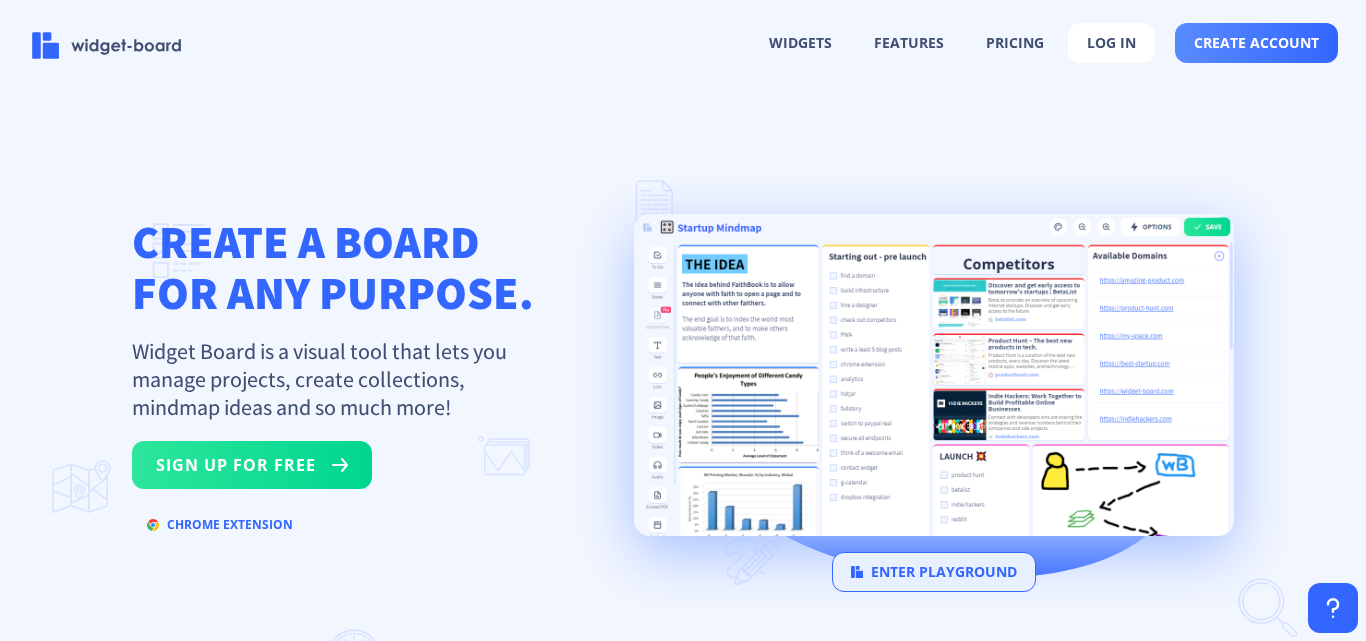 scroll, scrollTop: 0, scrollLeft: 0, axis: both 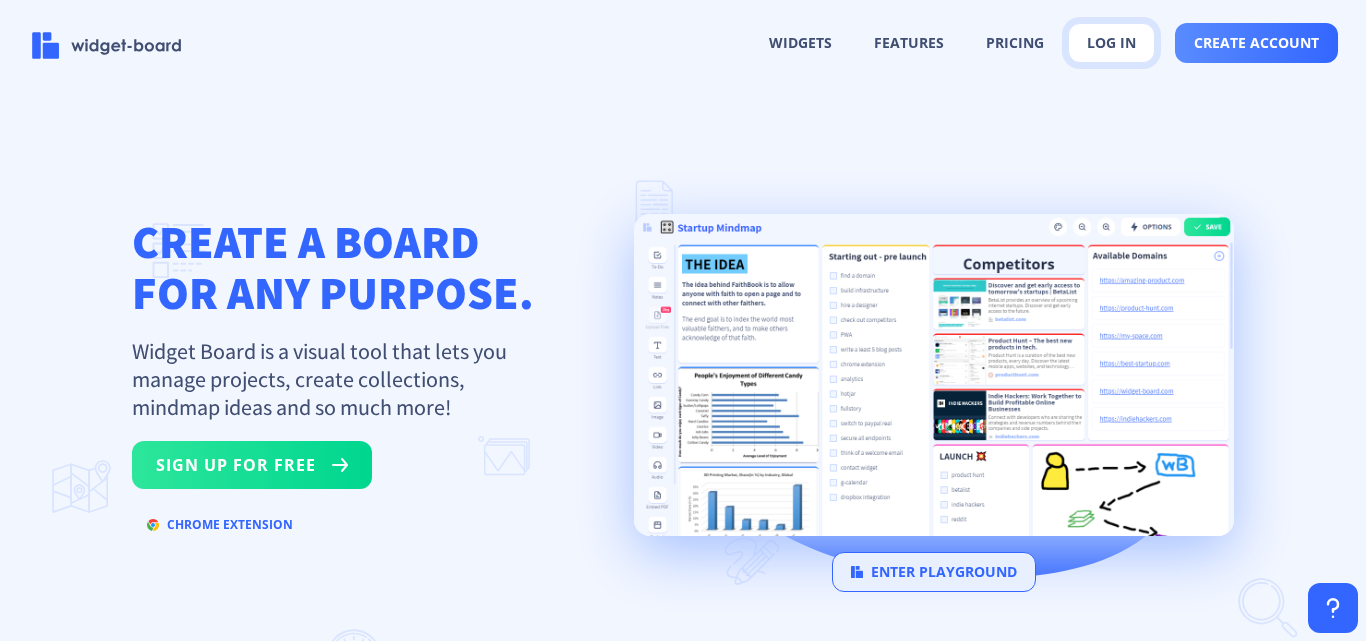click on "log in" at bounding box center (1111, 43) 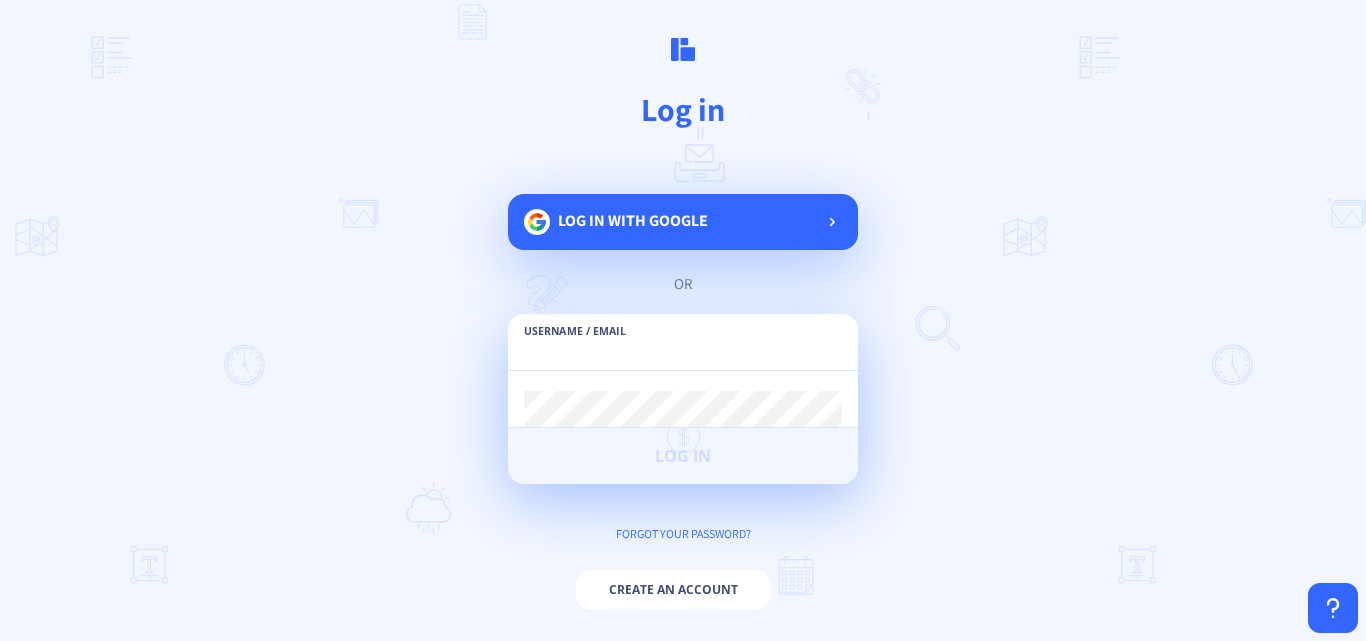 paste on "[EMAIL_ADDRESS][DOMAIN_NAME]" 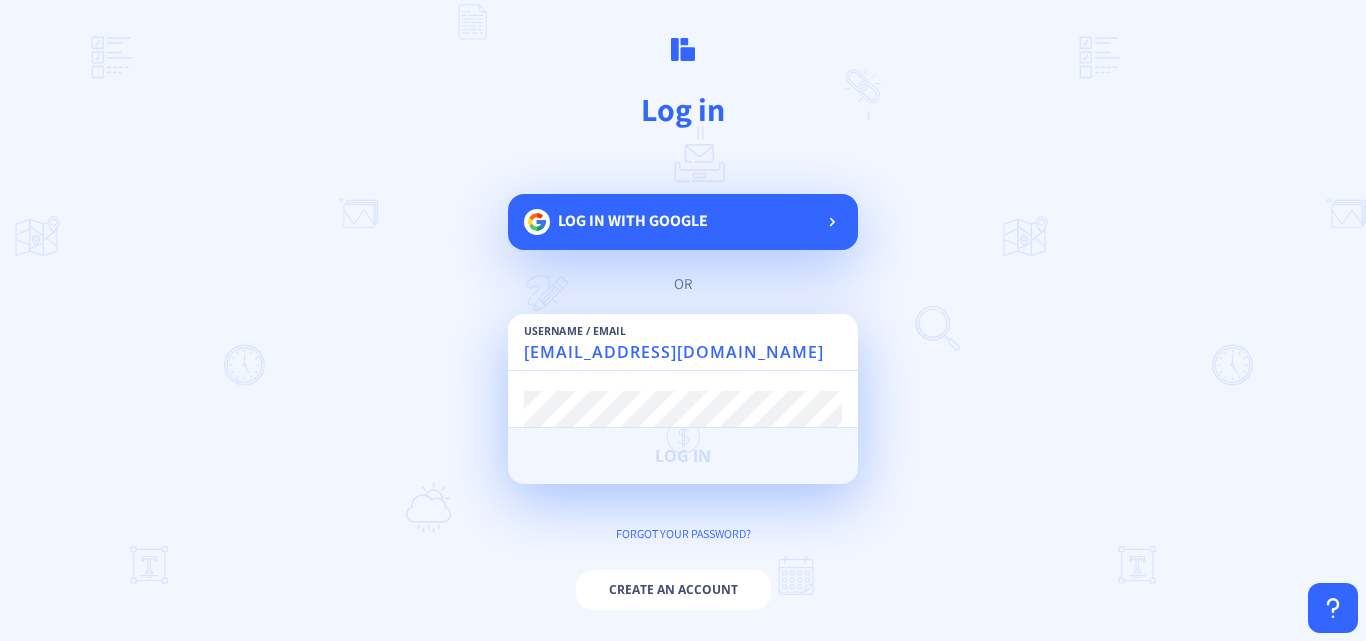 type on "[EMAIL_ADDRESS][DOMAIN_NAME]" 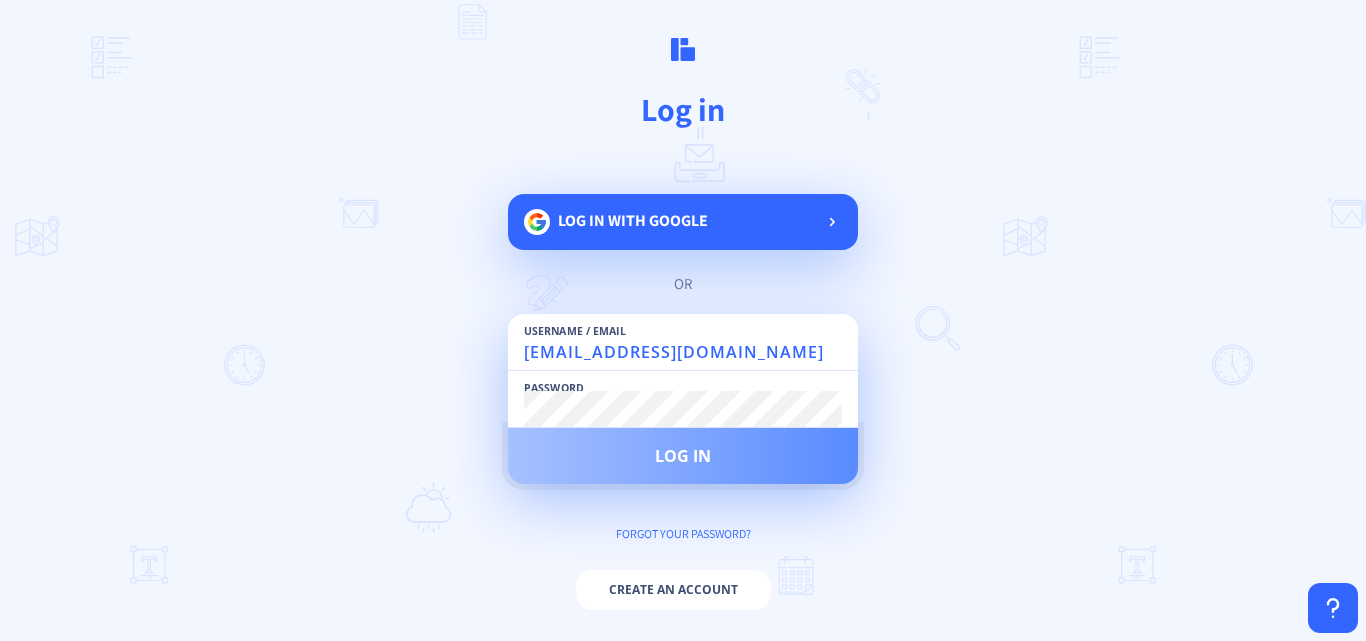 click on "Log in" 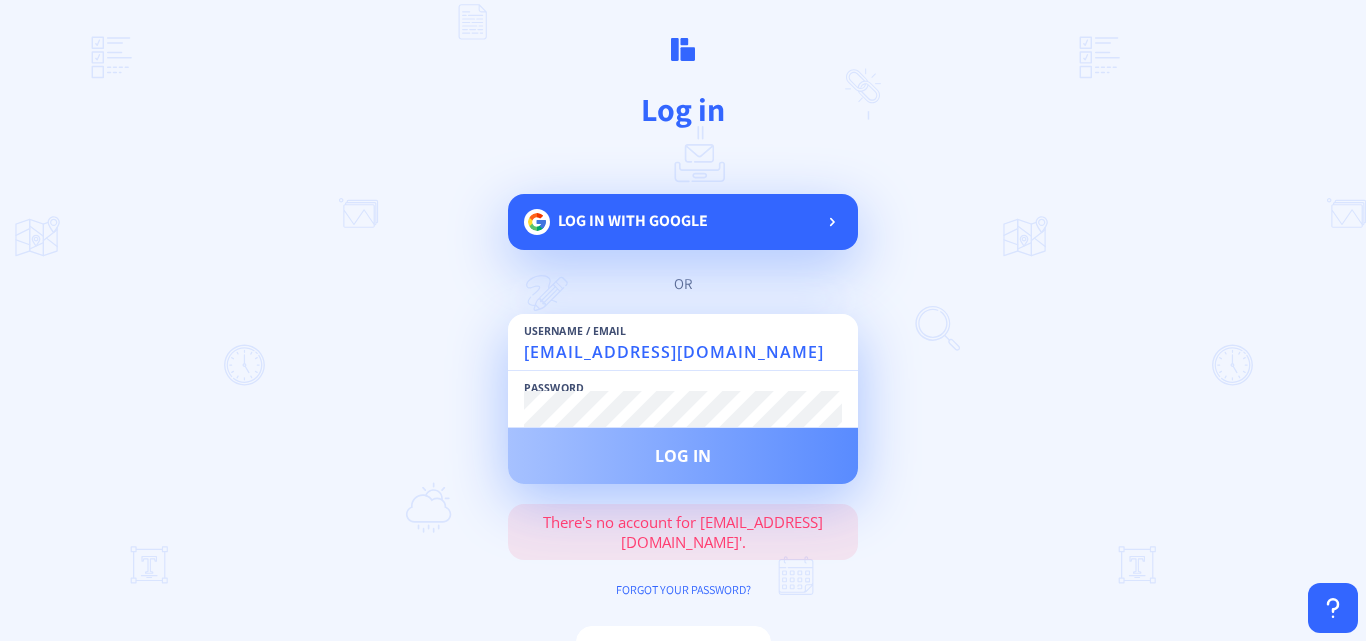scroll, scrollTop: 5, scrollLeft: 0, axis: vertical 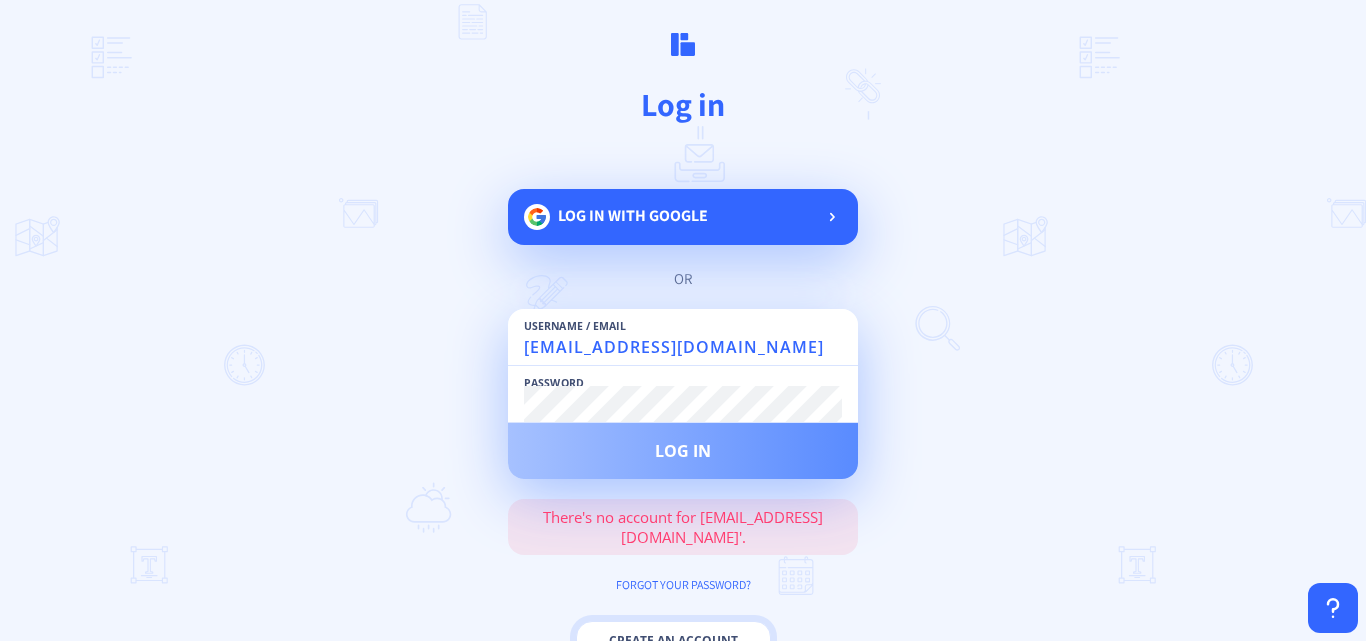 click on "Create an account" 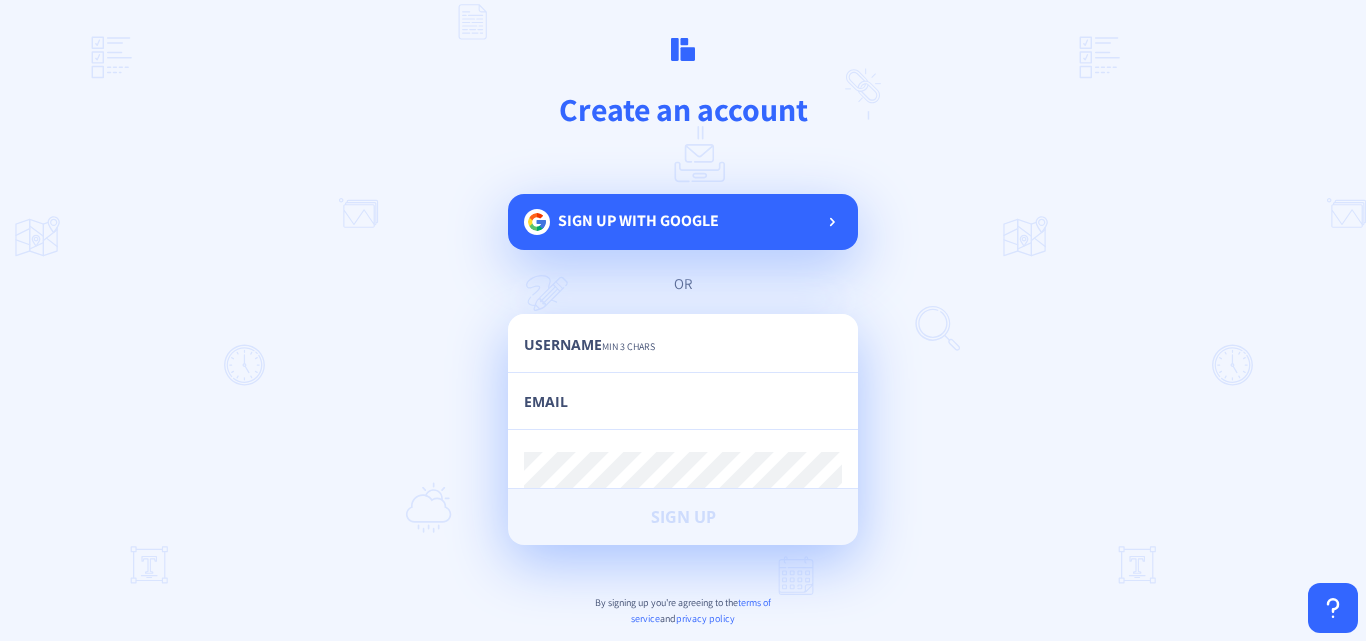 click 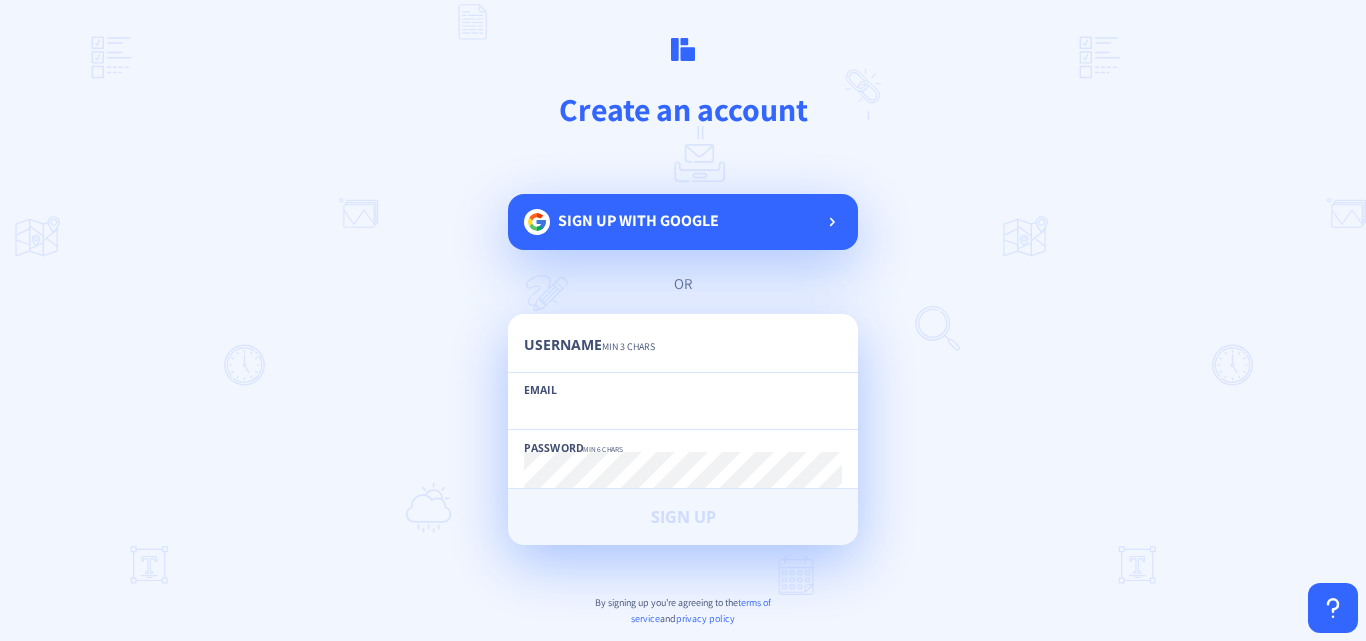click 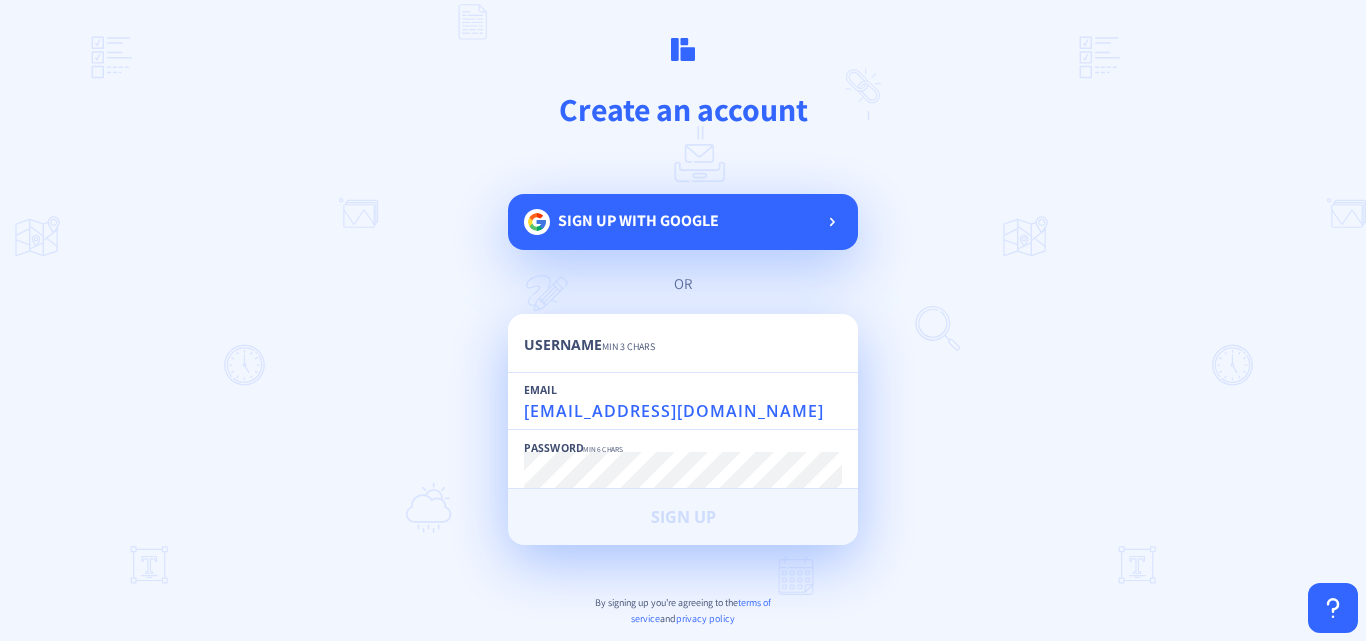 type on "[EMAIL_ADDRESS][DOMAIN_NAME]" 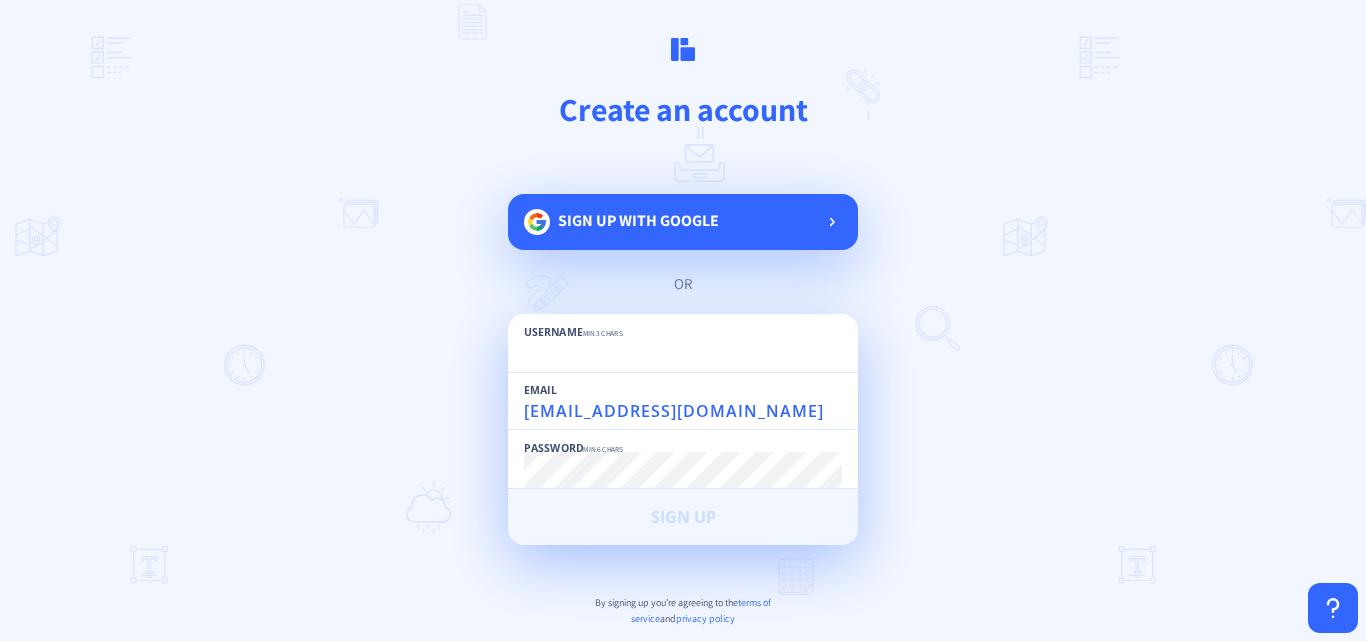 paste on "bkcklimo" 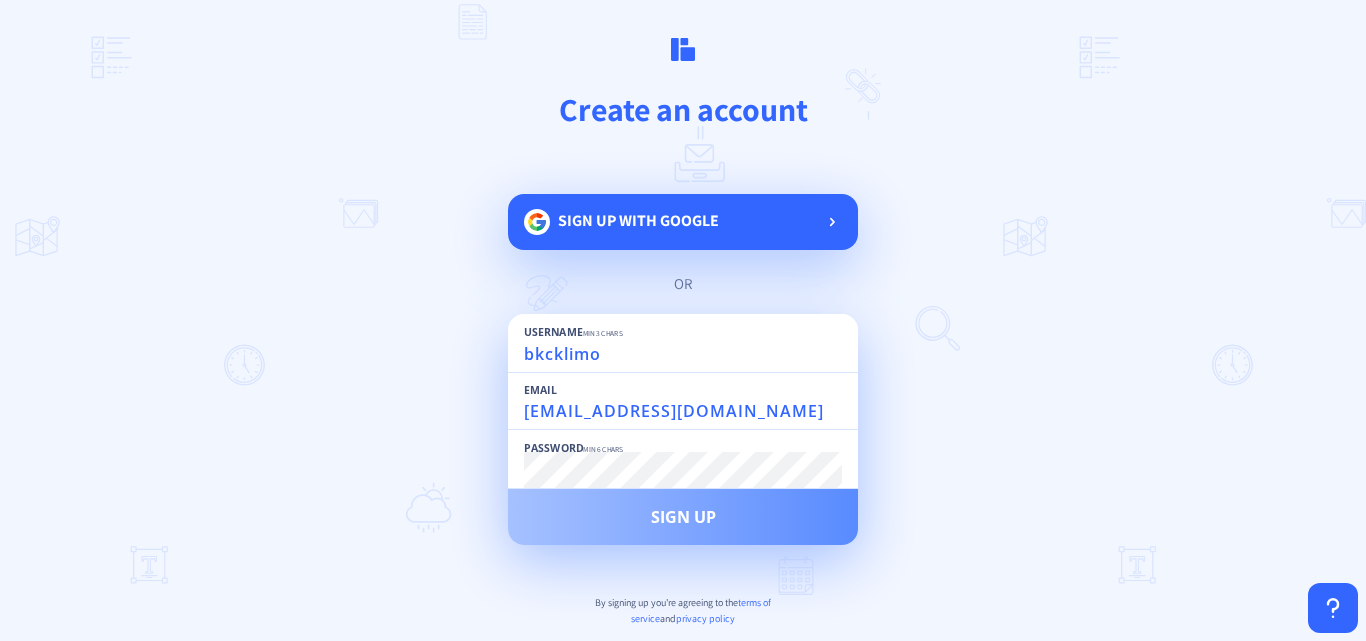 type on "bkcklimo" 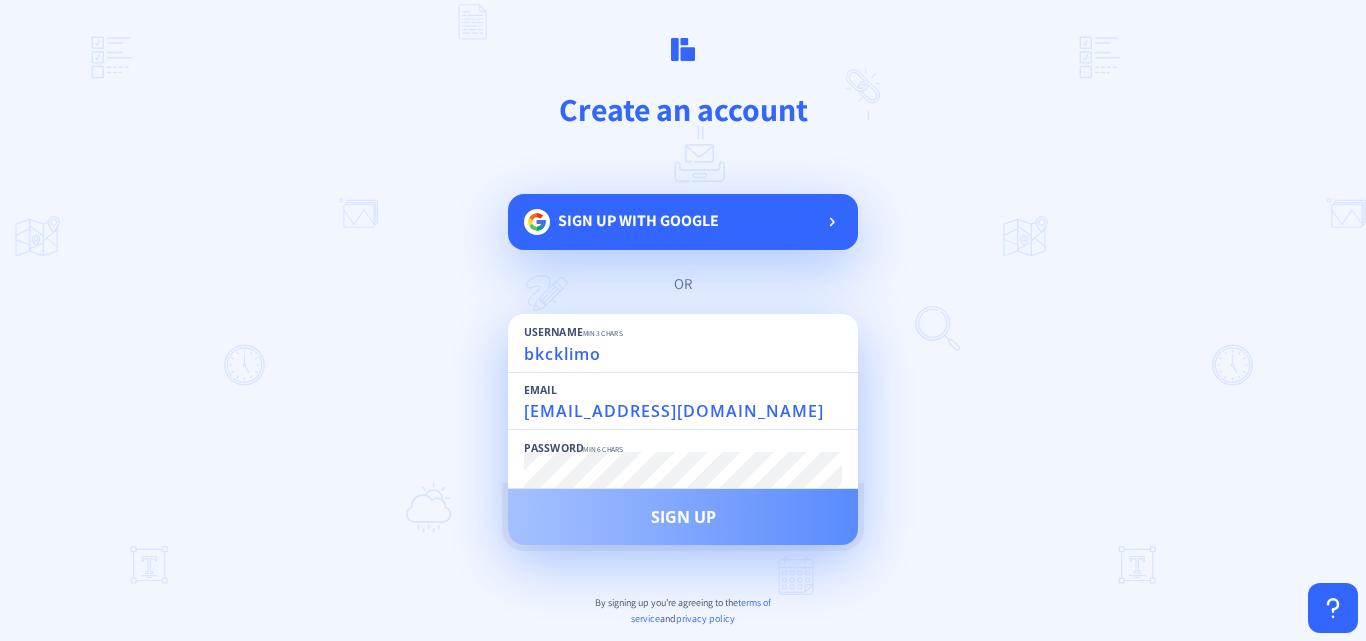 click on "Sign Up" 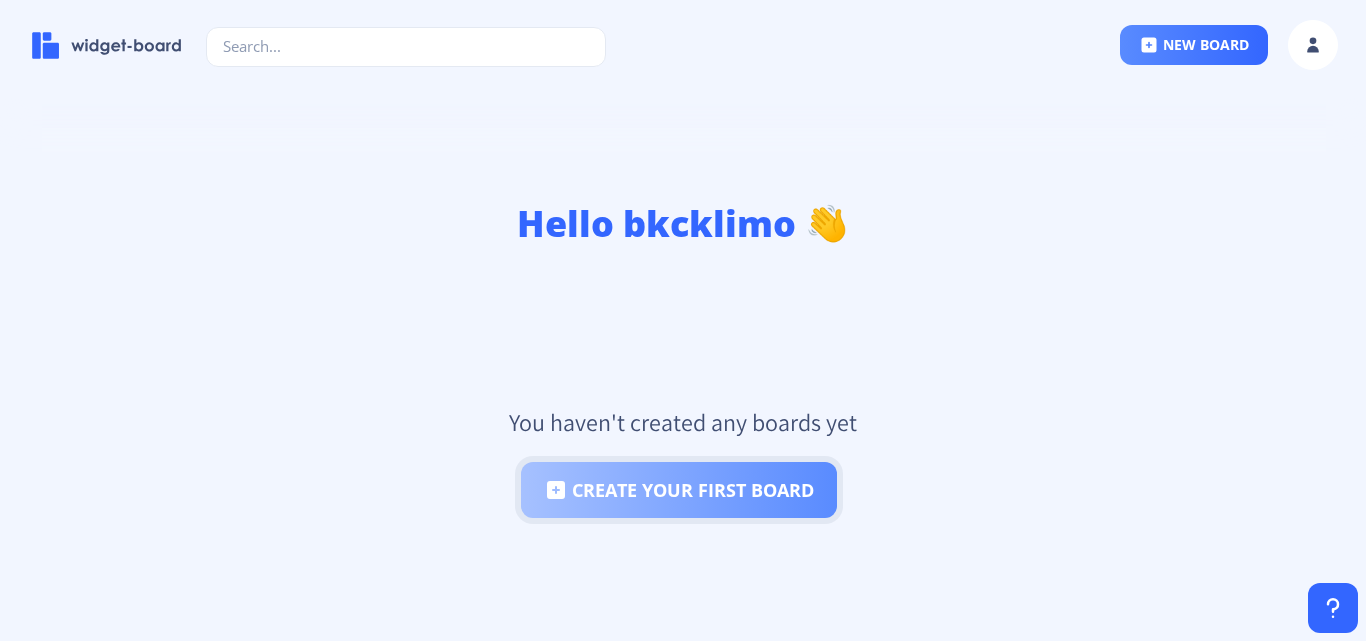 click on "create your first board" at bounding box center [679, 490] 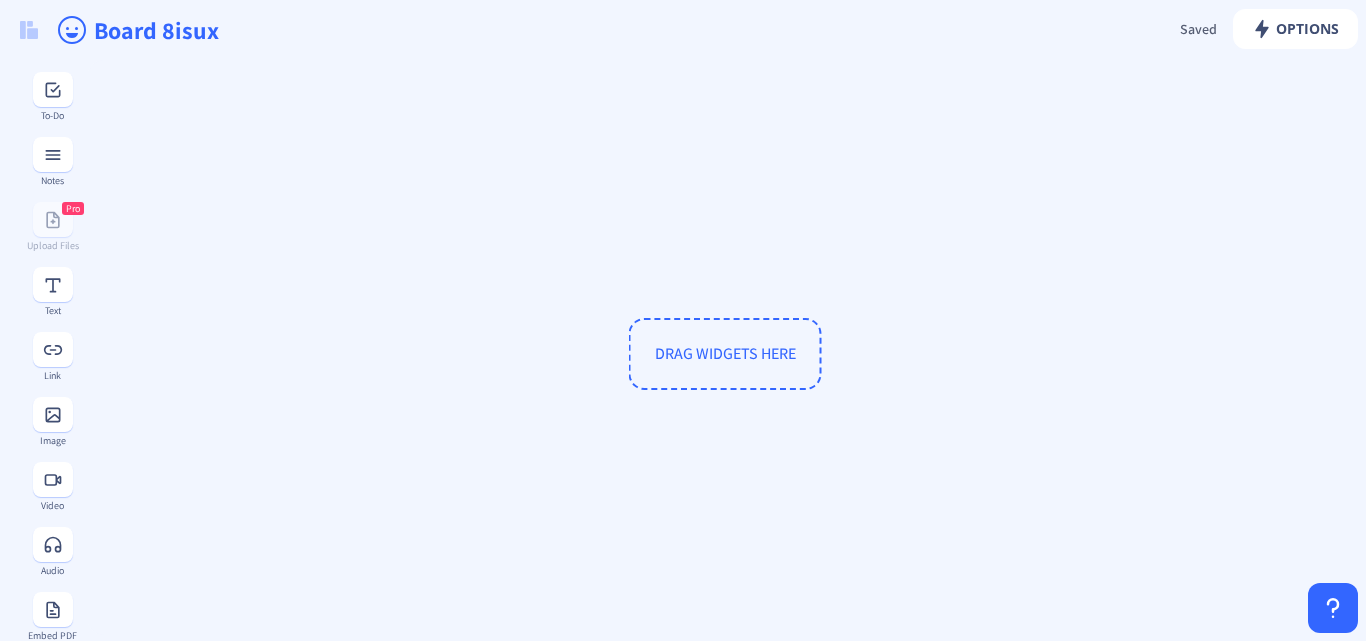 click on "Board 8isux" 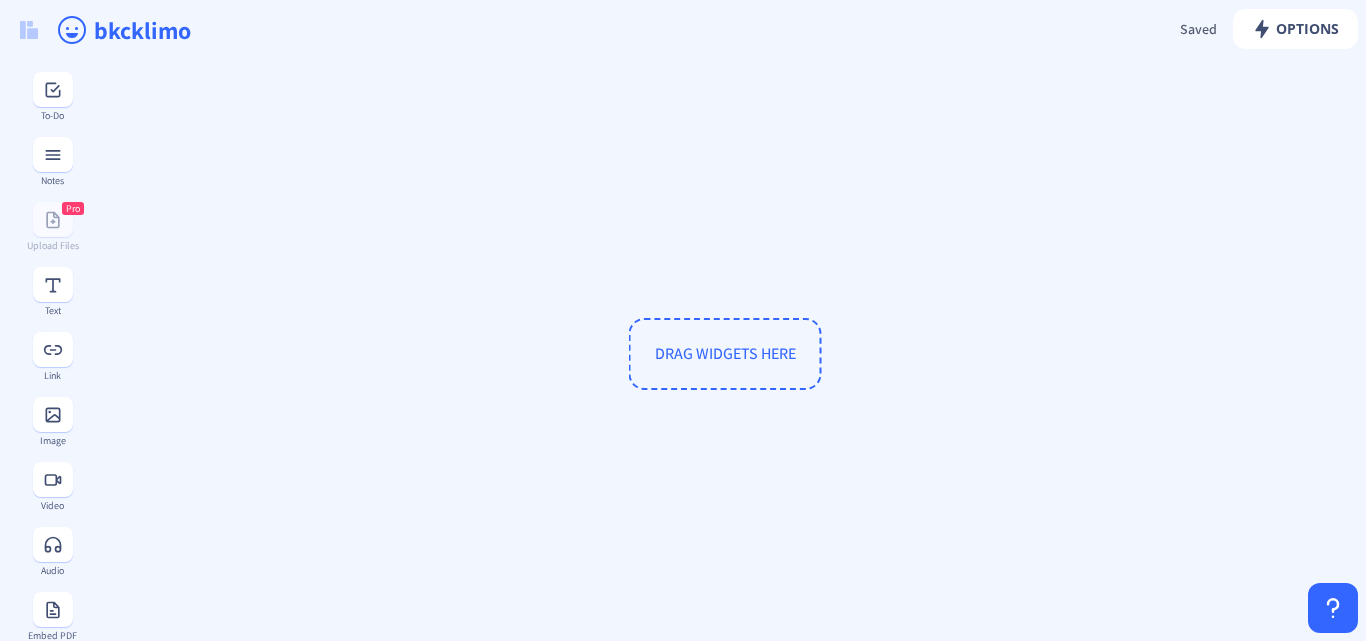 type on "bkcklimo" 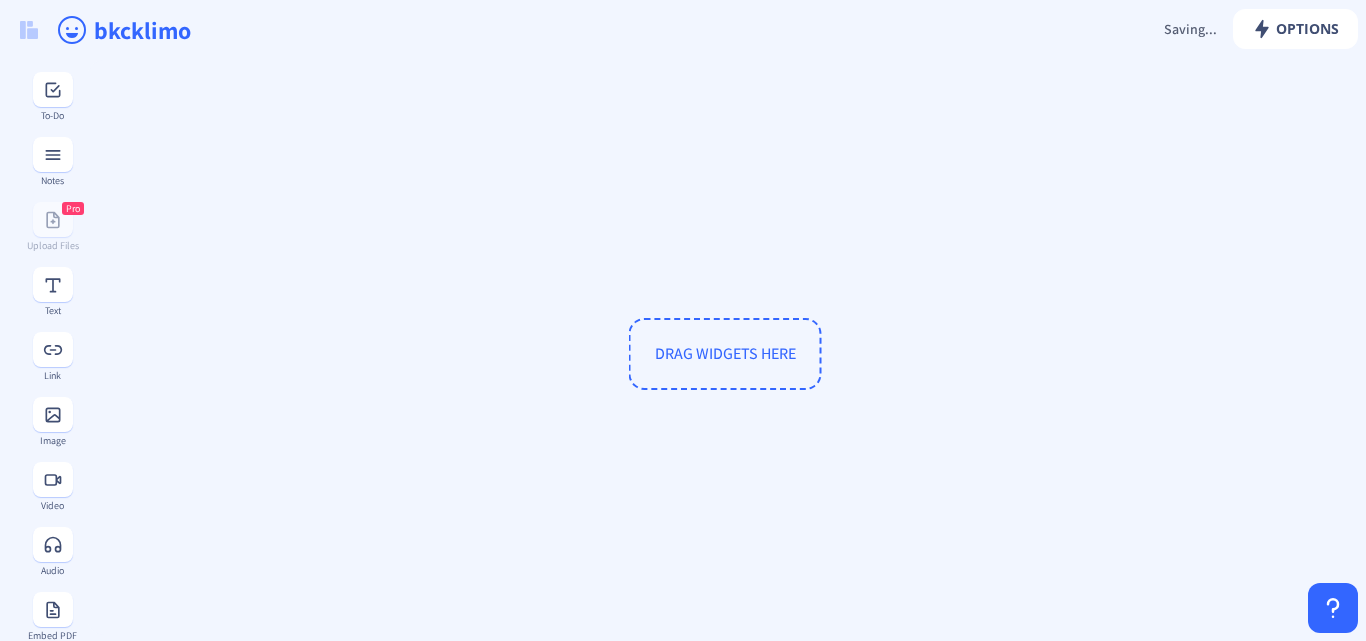 click on "DRAG WIDGETS HERE" 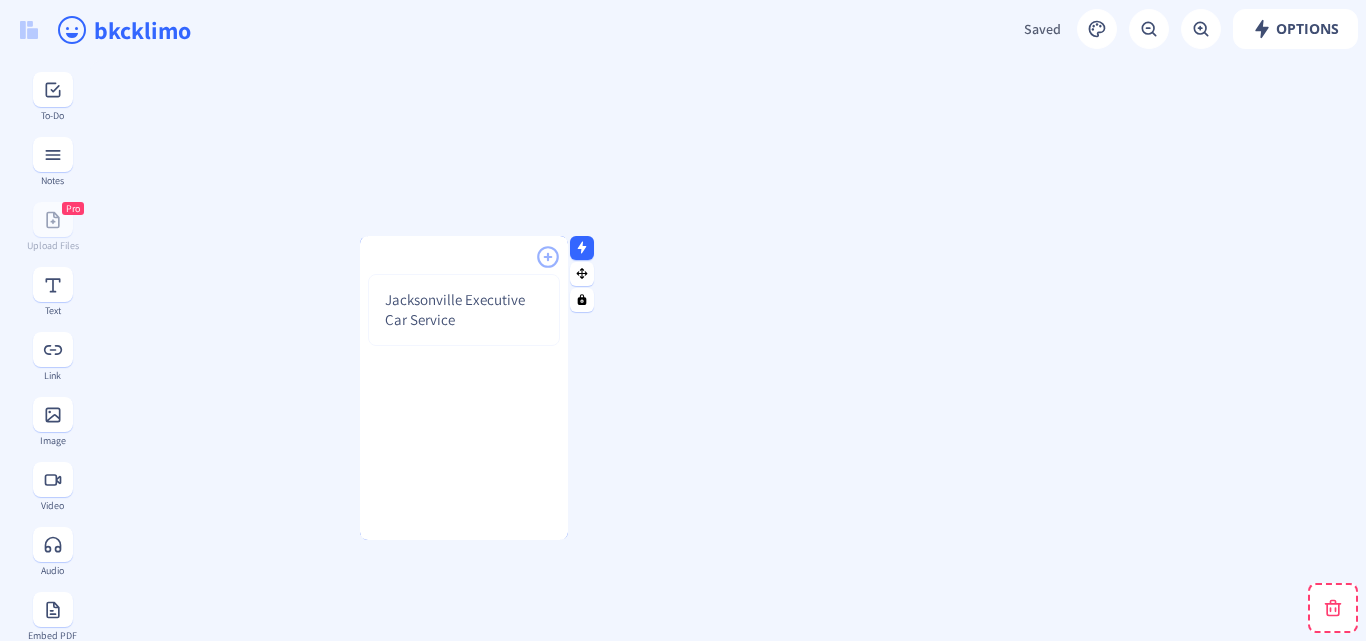 click on "Jacksonville Executive Car Service" at bounding box center [464, 310] 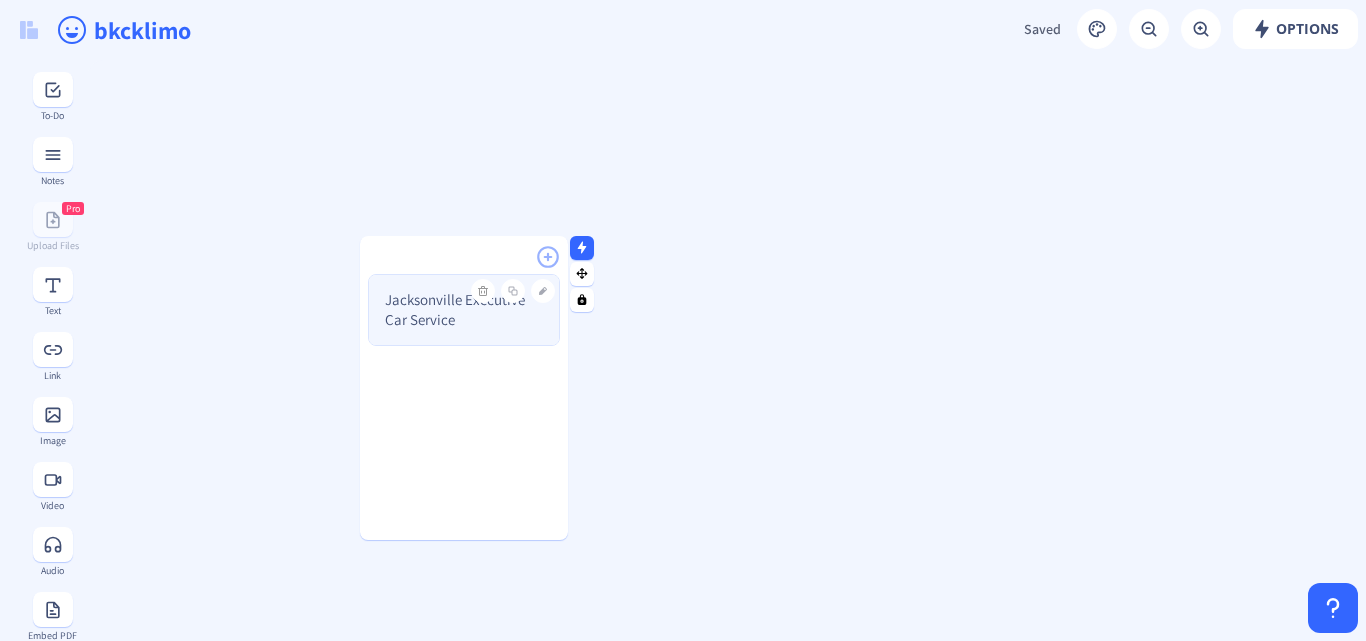 click on "Jacksonville Executive Car Service" at bounding box center [464, 310] 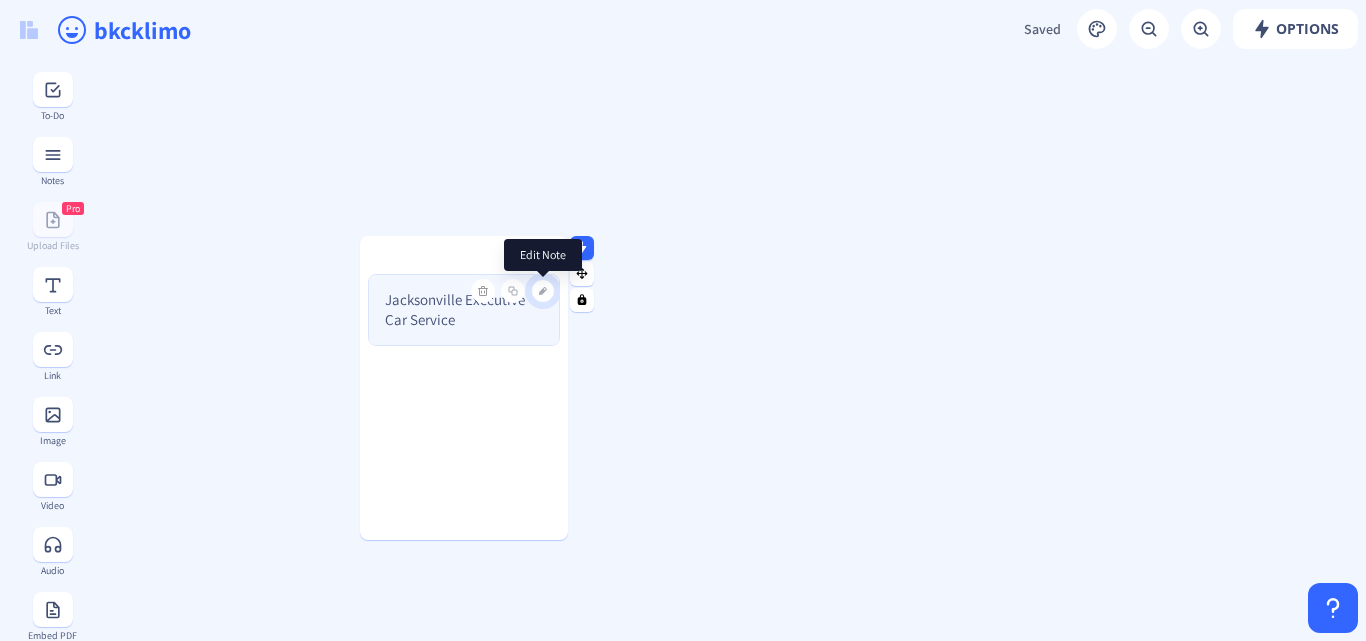 click 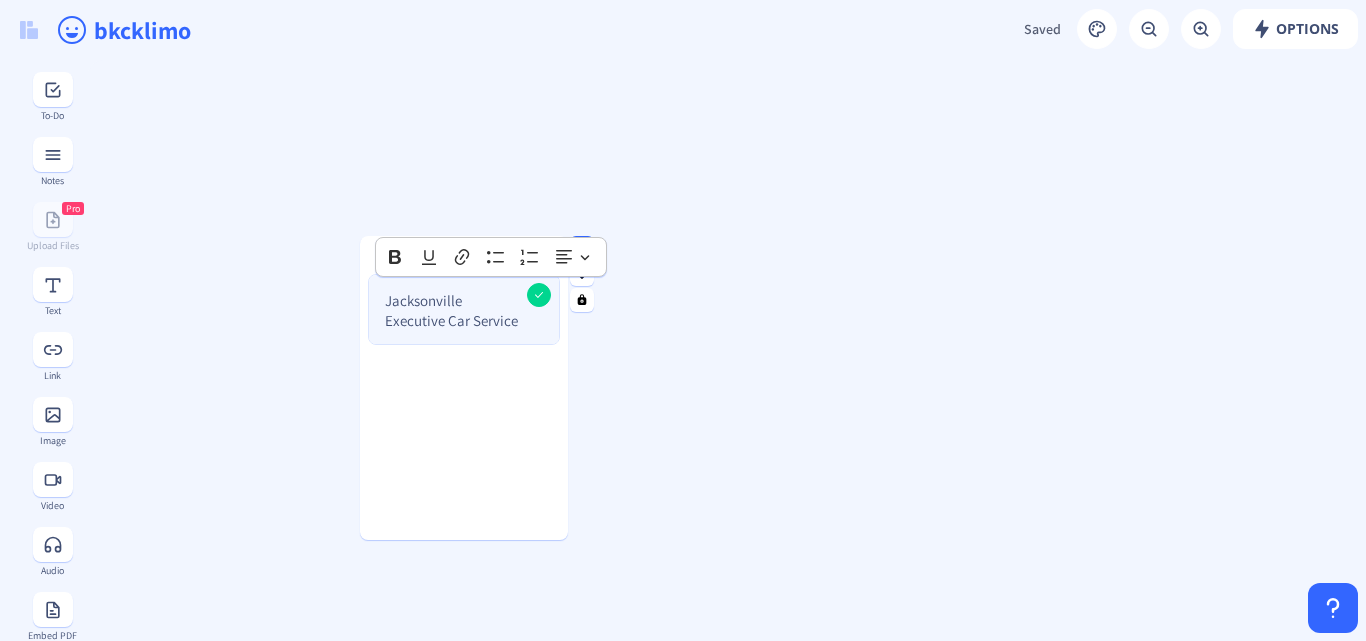 click on "Jacksonville Executive Car Service" at bounding box center [454, 311] 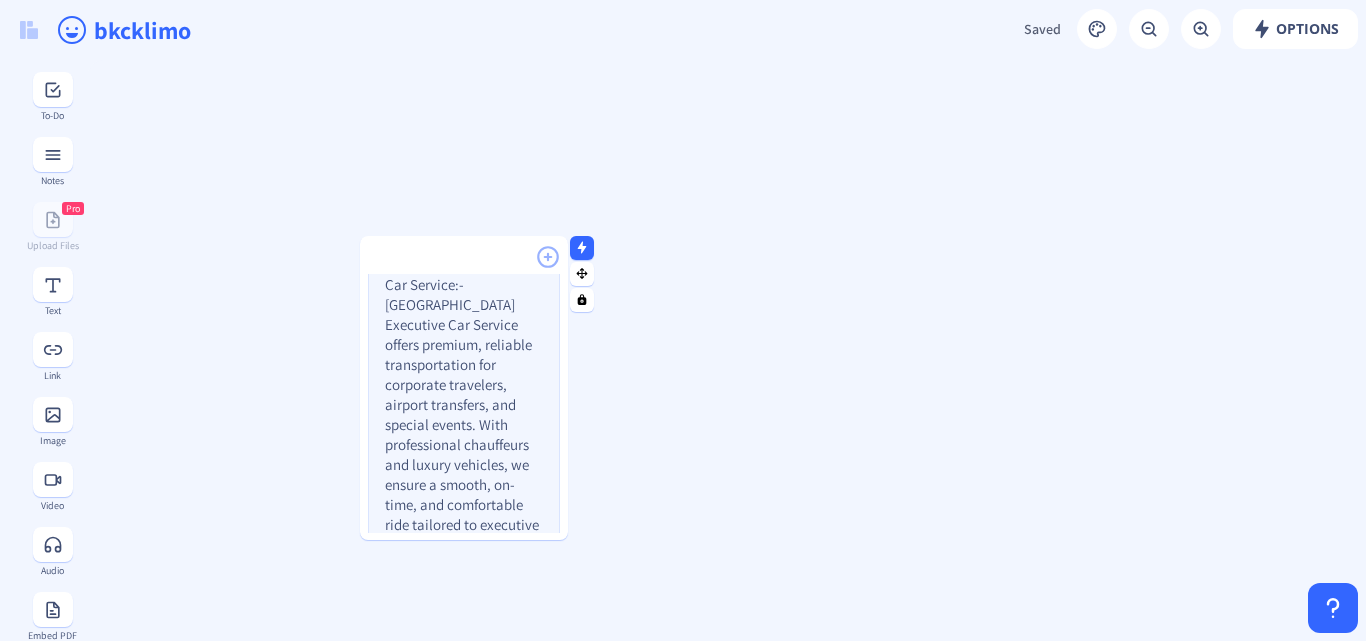 scroll, scrollTop: 0, scrollLeft: 0, axis: both 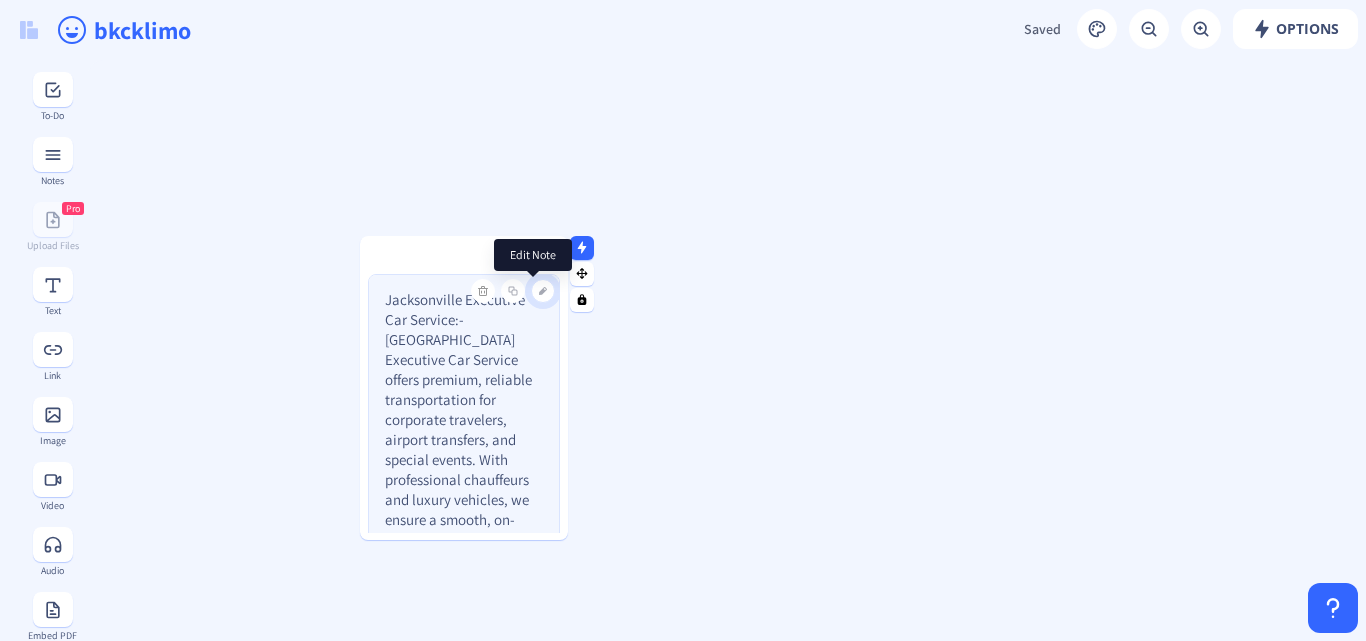 click 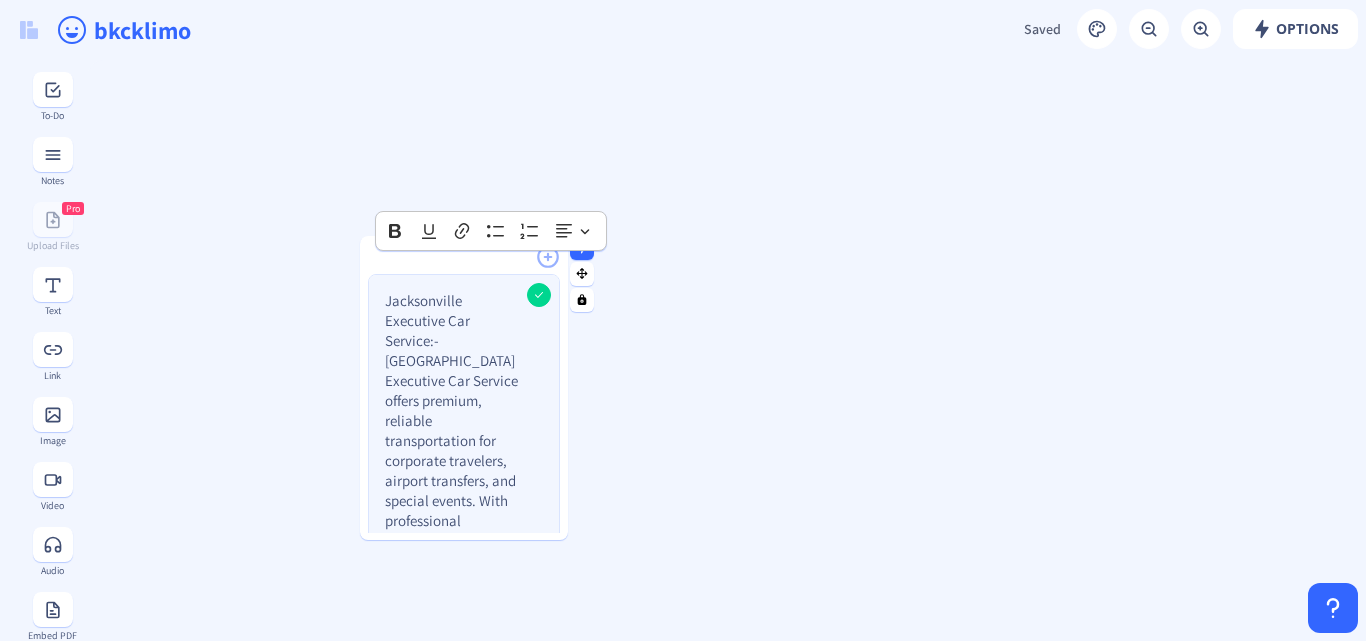 scroll, scrollTop: 180, scrollLeft: 0, axis: vertical 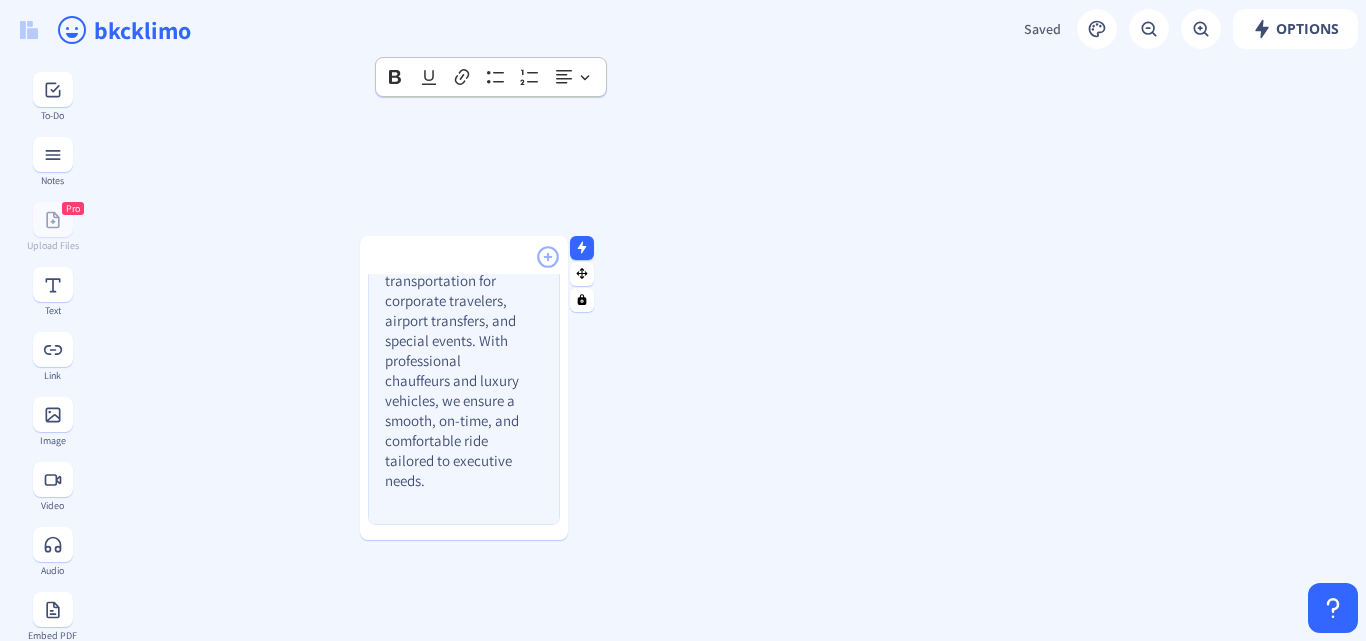 click on "Jacksonville Executive Car Service:- [GEOGRAPHIC_DATA] Executive Car Service offers premium, reliable transportation for corporate travelers, airport transfers, and special events. With professional chauffeurs and luxury vehicles, we ensure a smooth, on-time, and comfortable ride tailored to executive needs." at bounding box center [454, 321] 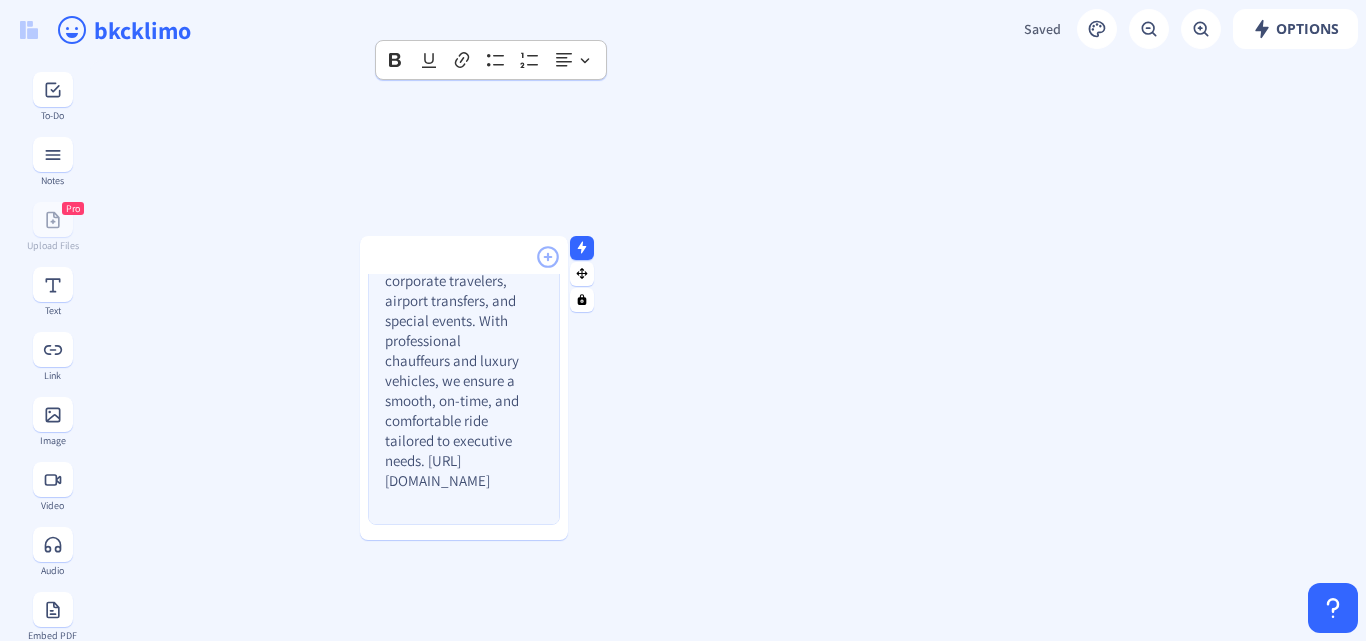 scroll, scrollTop: 197, scrollLeft: 0, axis: vertical 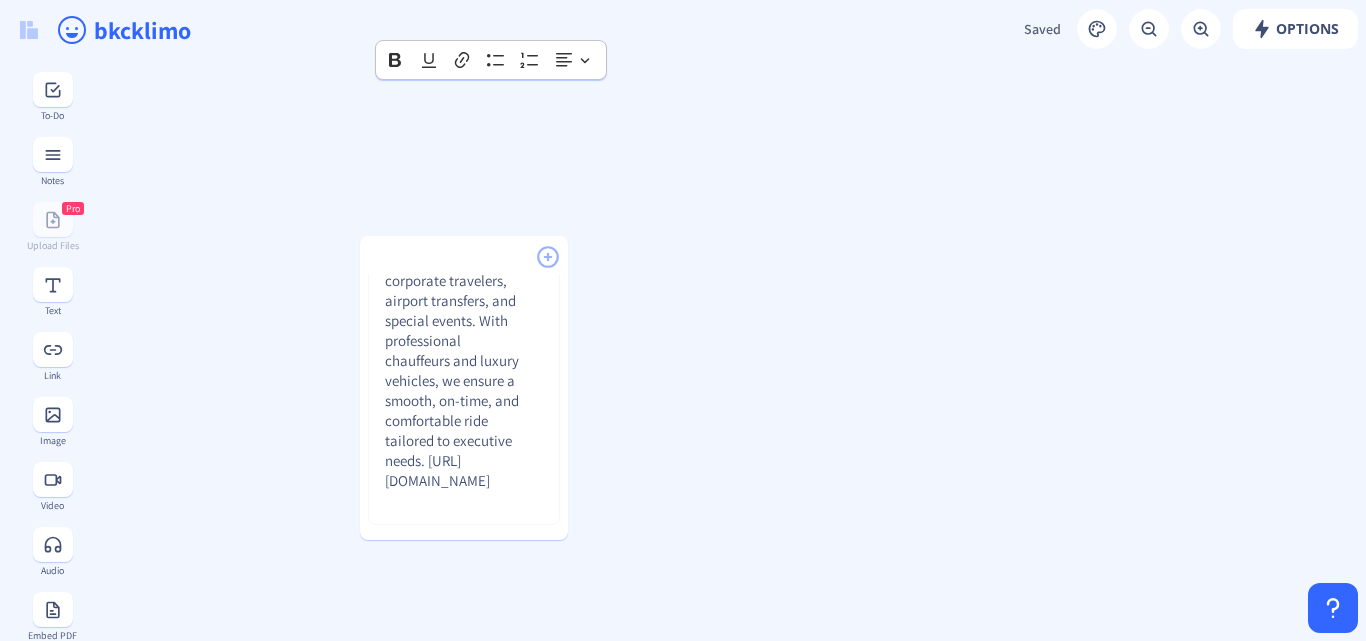 click on "Jacksonville Executive Car Service:- [GEOGRAPHIC_DATA] Executive Car Service offers premium, reliable transportation for corporate travelers, airport transfers, and special events. With professional chauffeurs and luxury vehicles, we ensure a smooth, on-time, and comfortable ride tailored to executive needs. [URL][DOMAIN_NAME]" 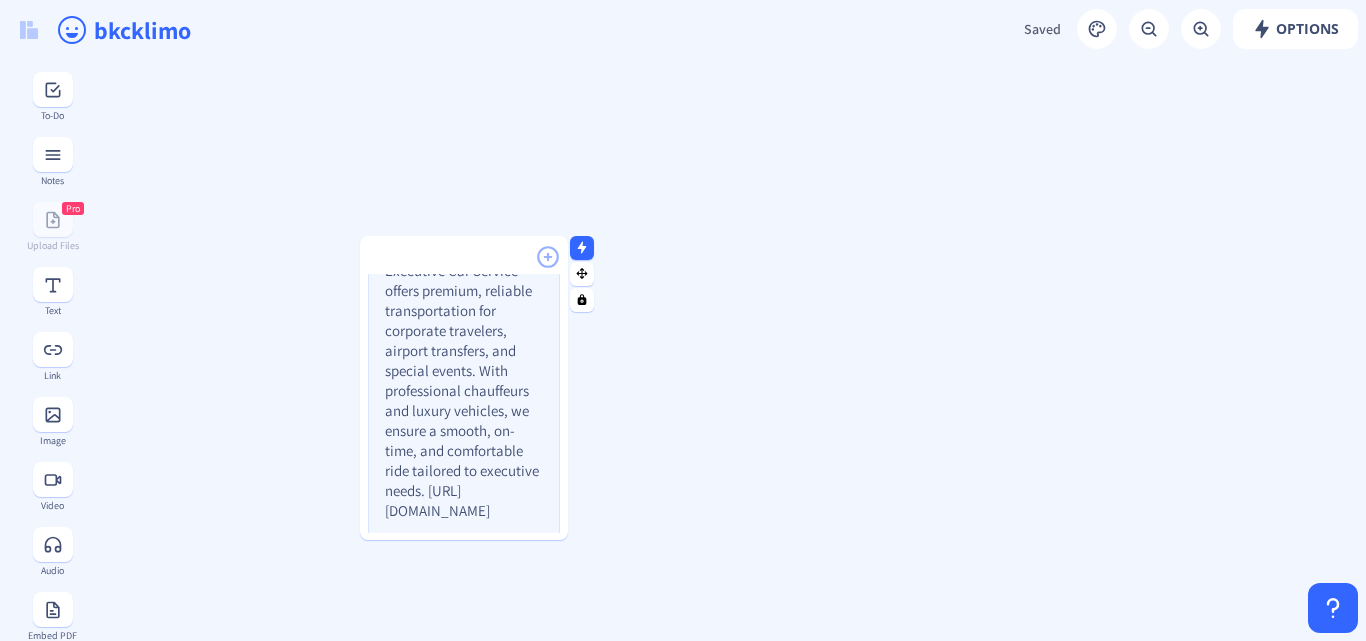 scroll, scrollTop: 0, scrollLeft: 0, axis: both 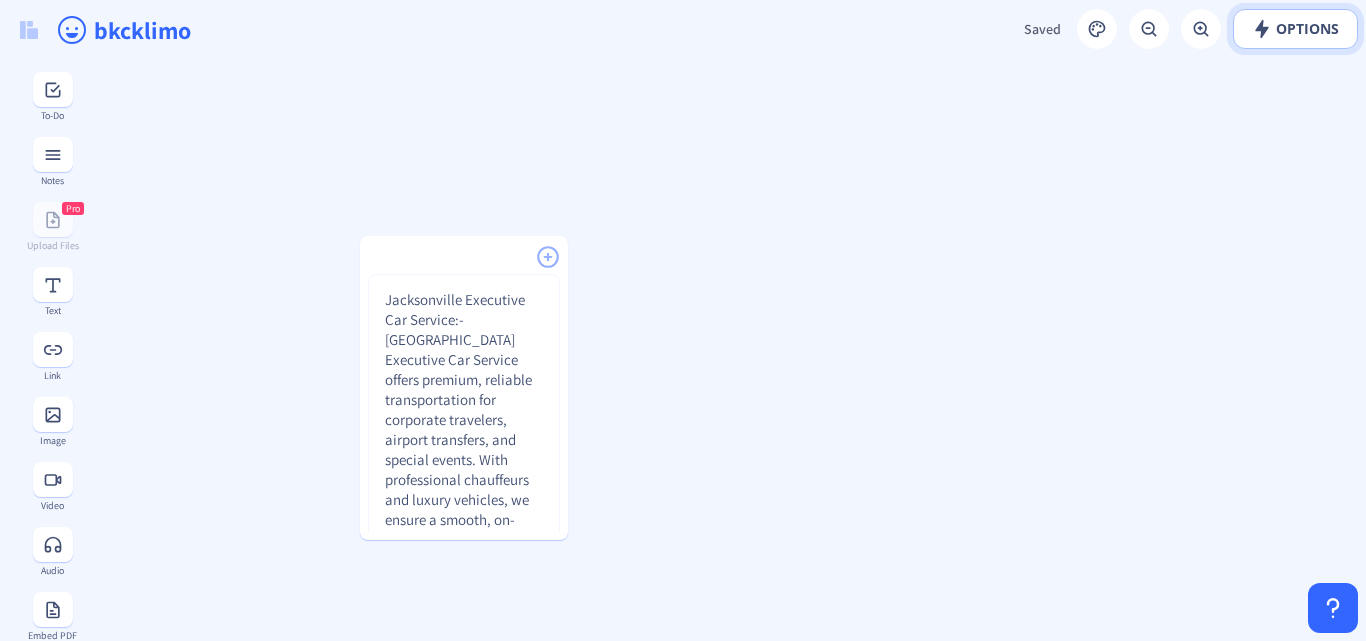 click on "Options" 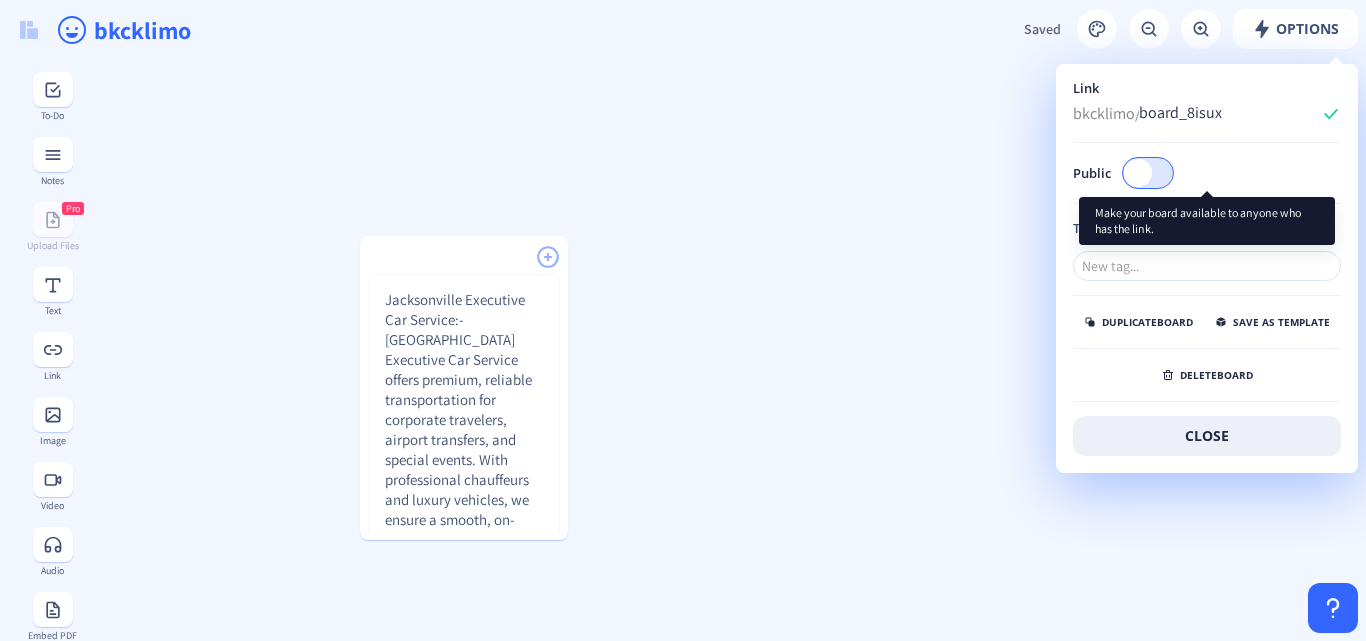 click at bounding box center [1138, 173] 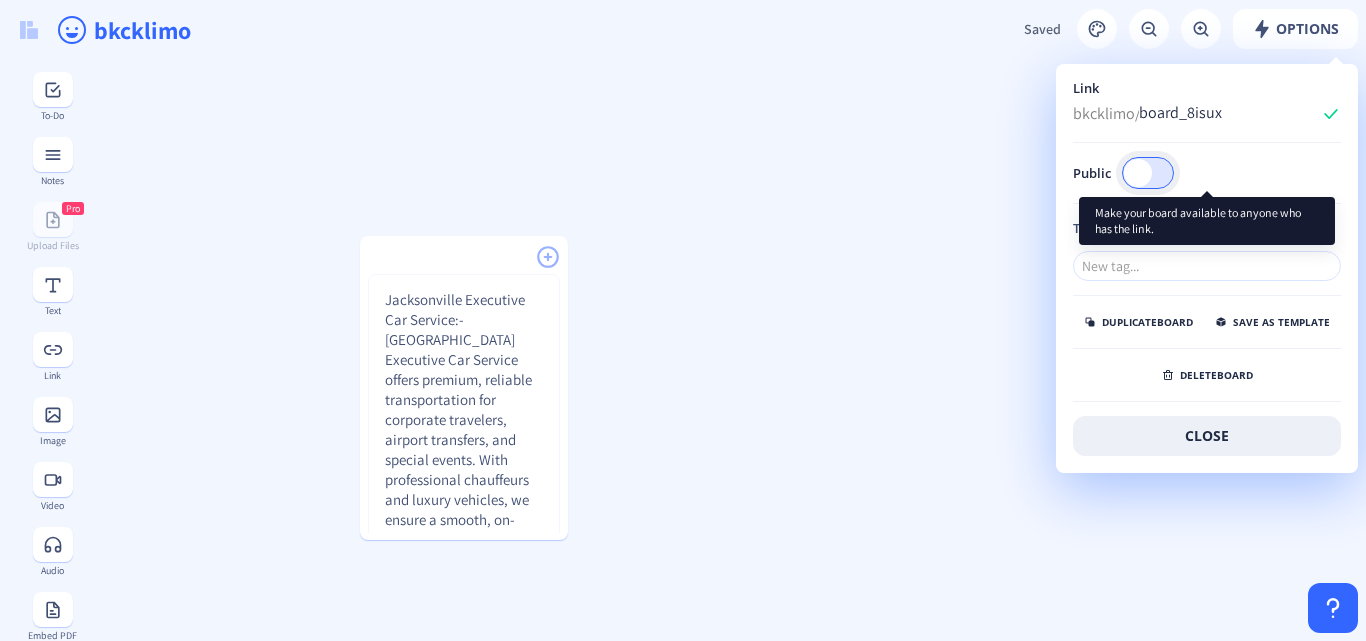 click on "Public" at bounding box center (1173, 172) 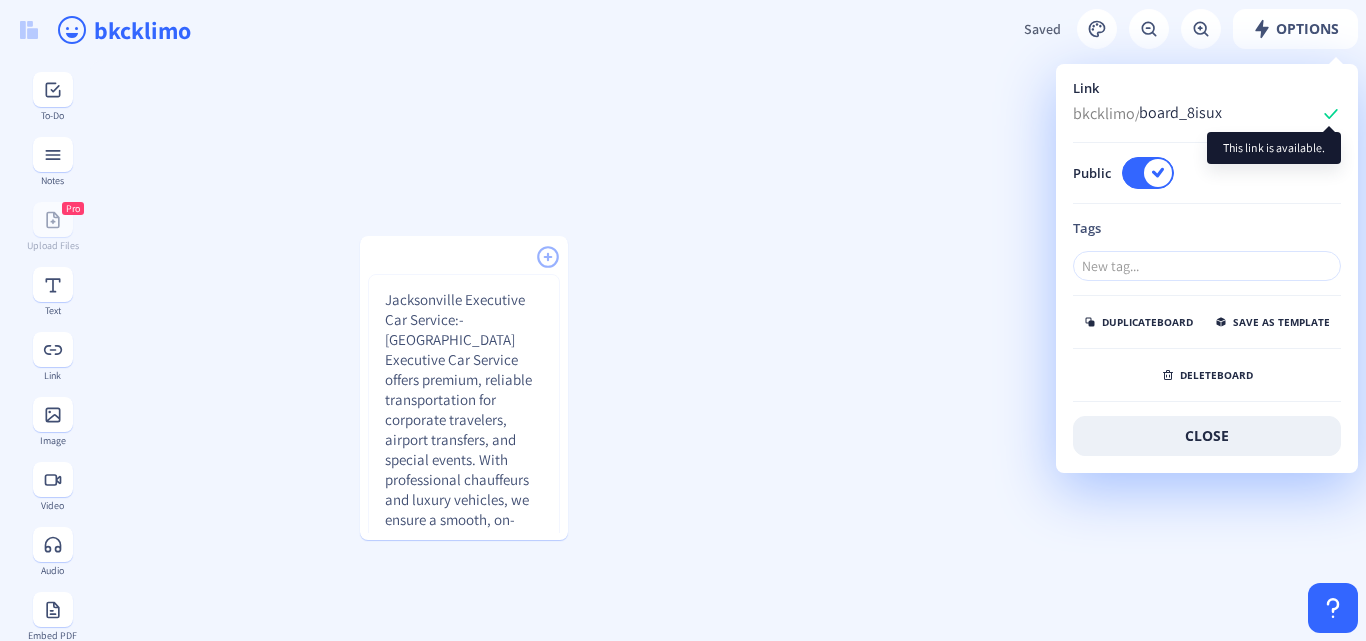 click 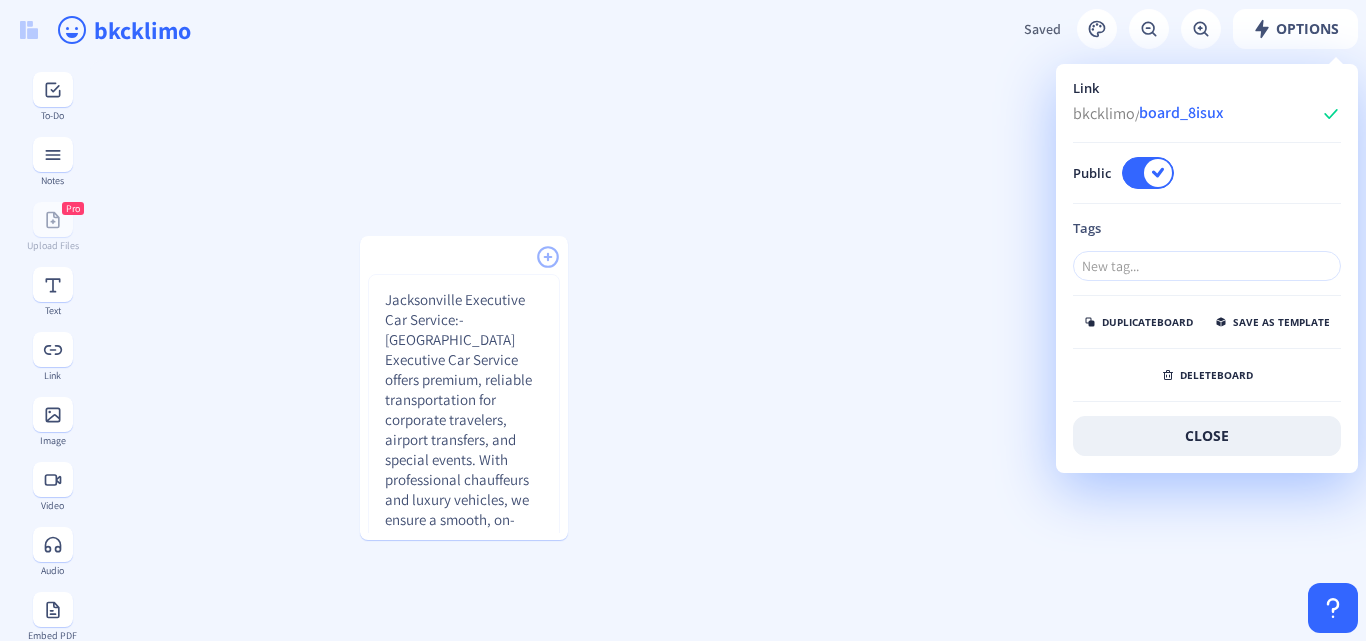 drag, startPoint x: 1236, startPoint y: 115, endPoint x: 1052, endPoint y: 108, distance: 184.1331 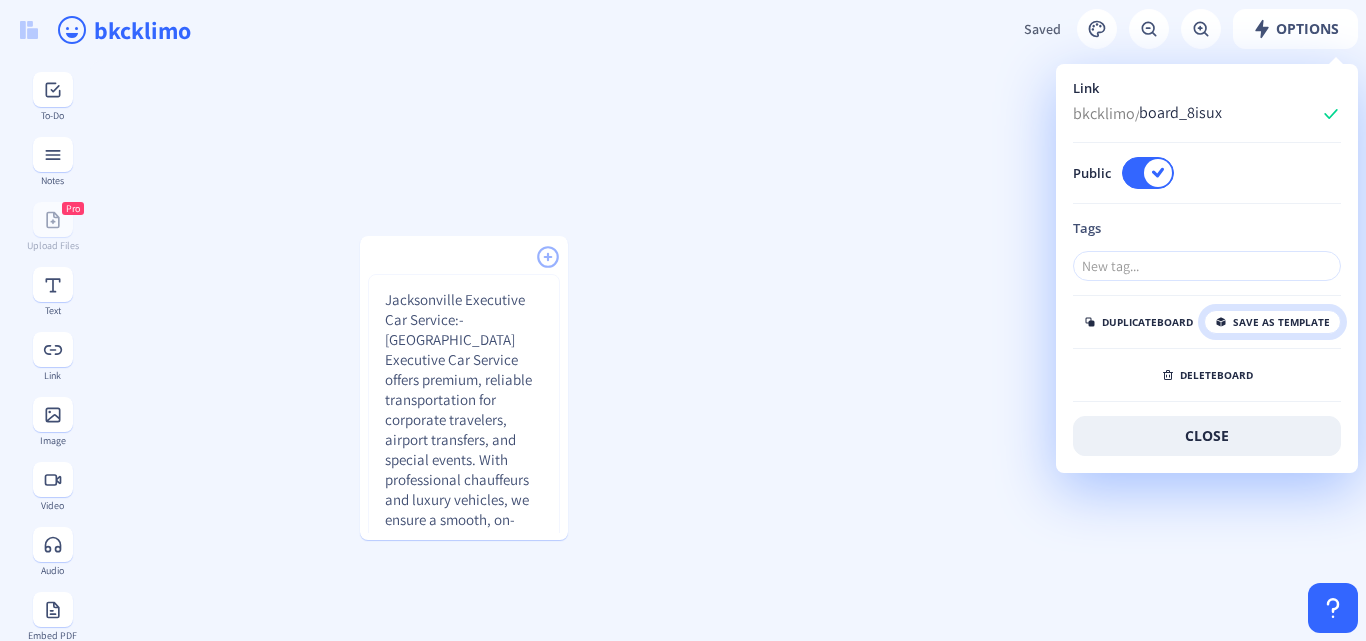 click on "save as template" at bounding box center [1272, 322] 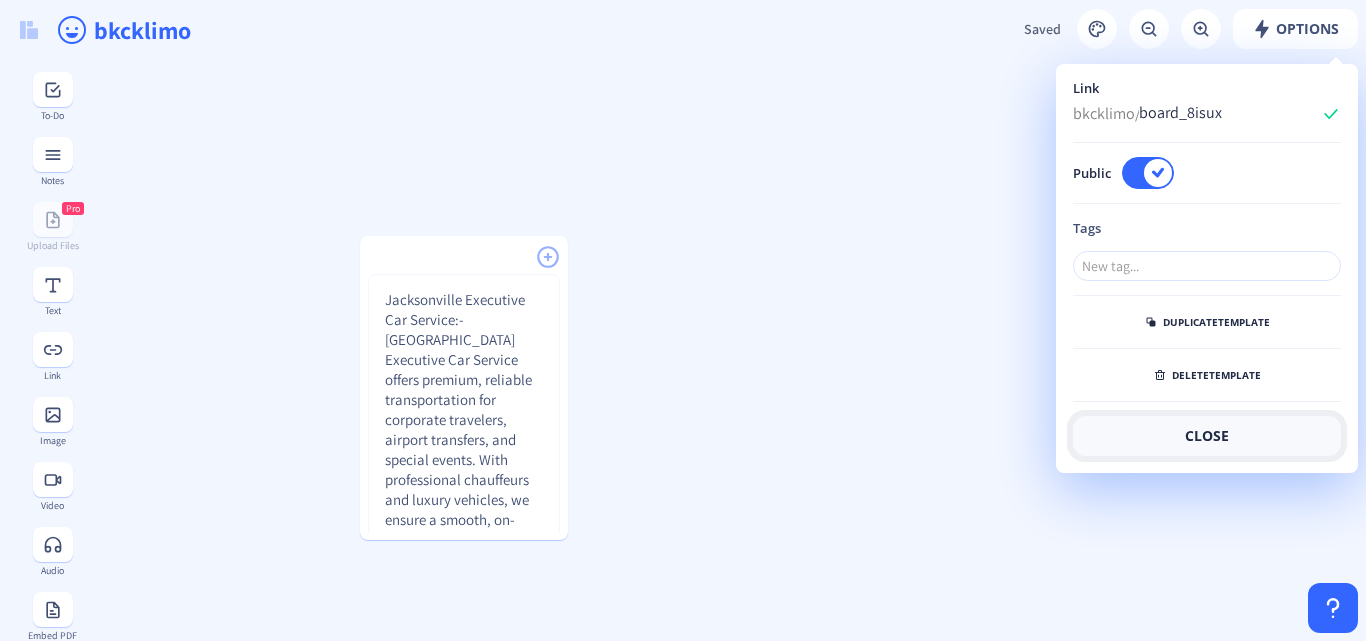click on "close" at bounding box center [1207, 436] 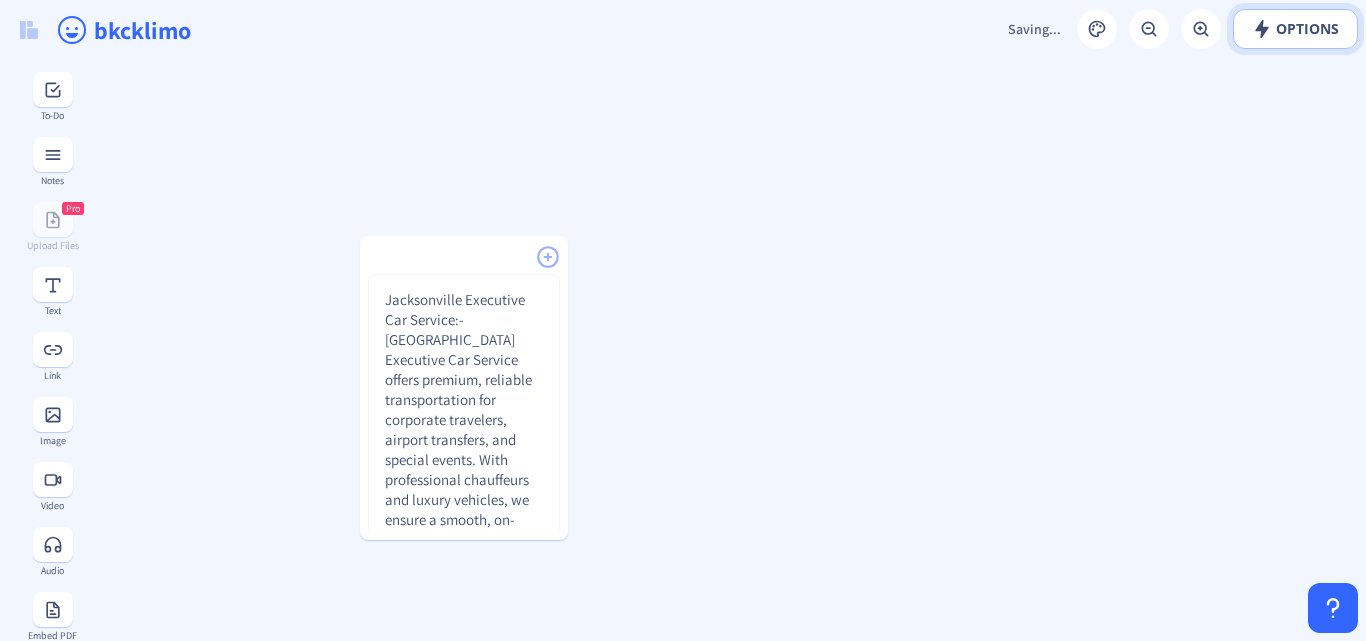 click on "Options" 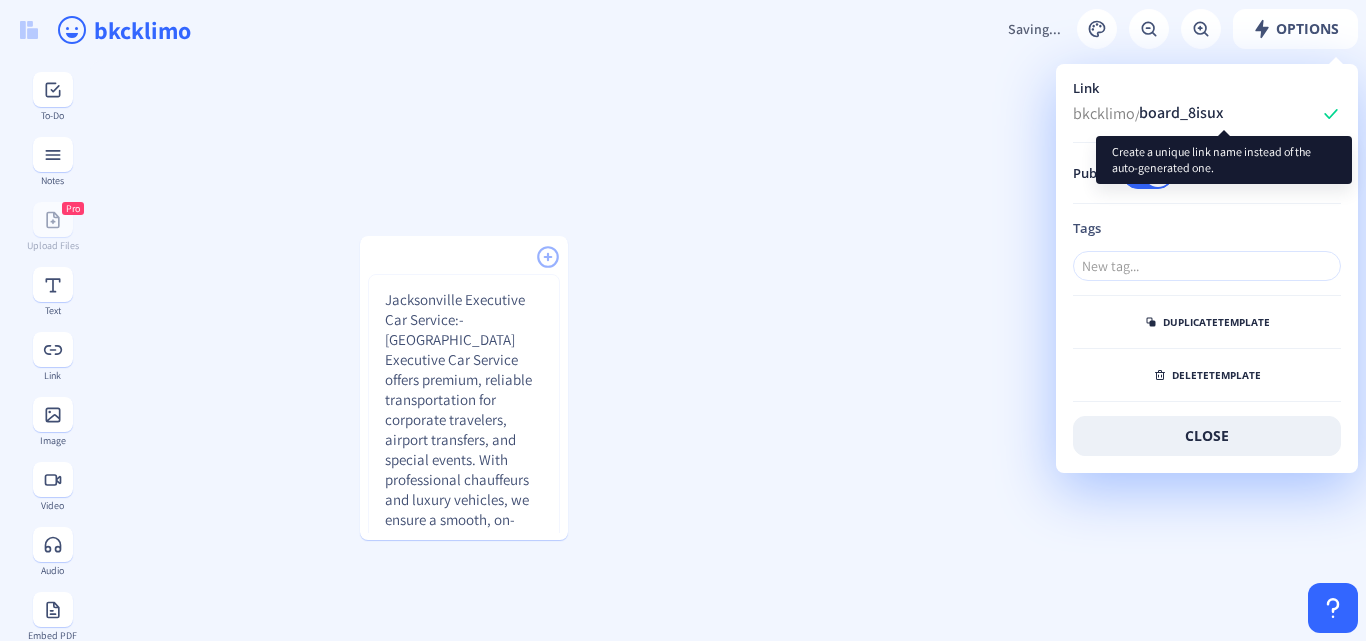 drag, startPoint x: 1072, startPoint y: 117, endPoint x: 1235, endPoint y: 121, distance: 163.04907 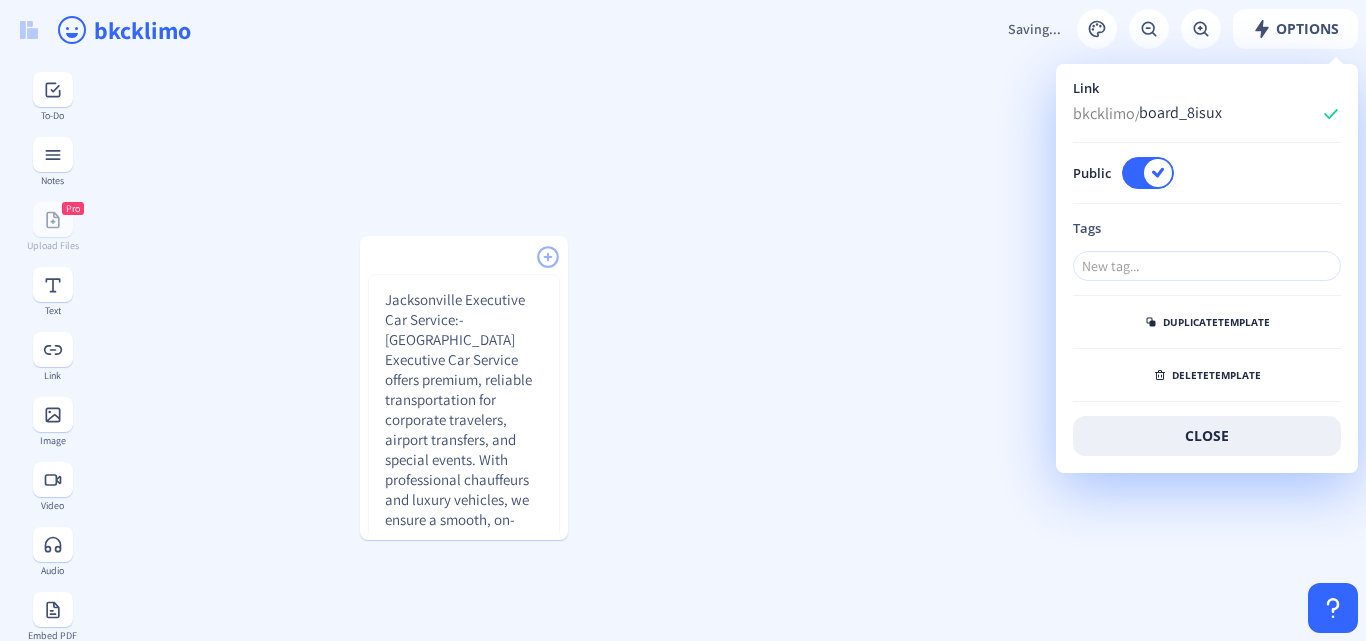 click on "bkcklimo" 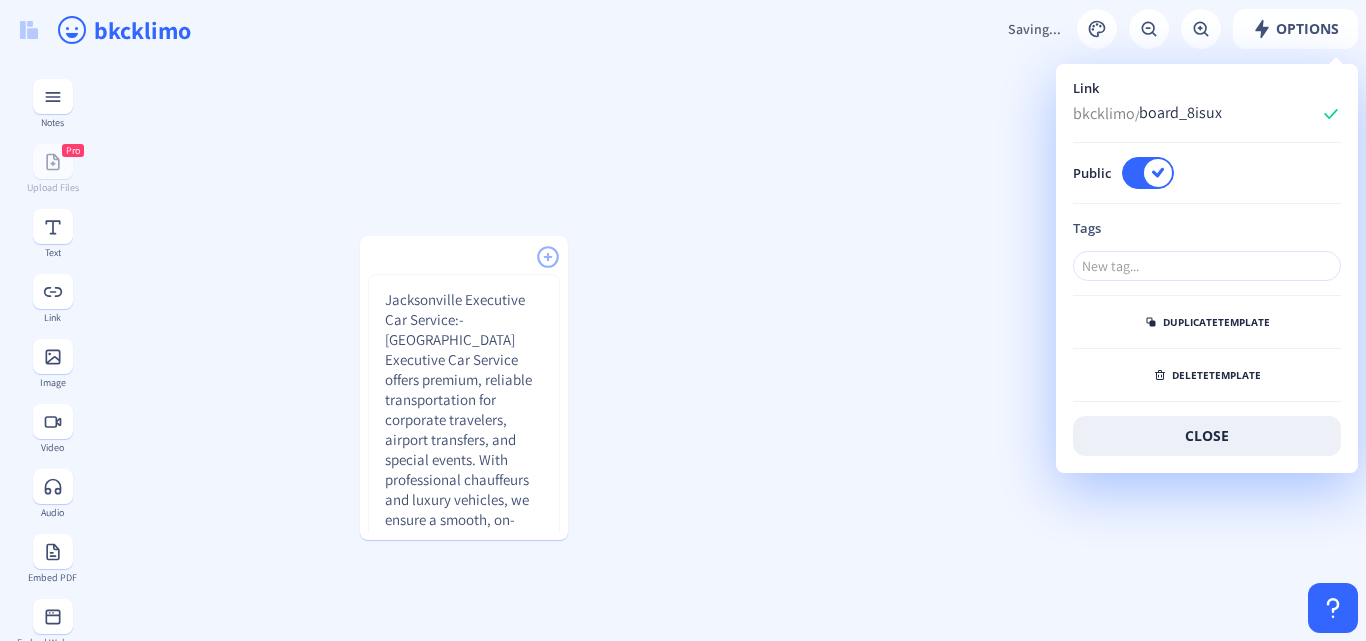 scroll, scrollTop: 0, scrollLeft: 0, axis: both 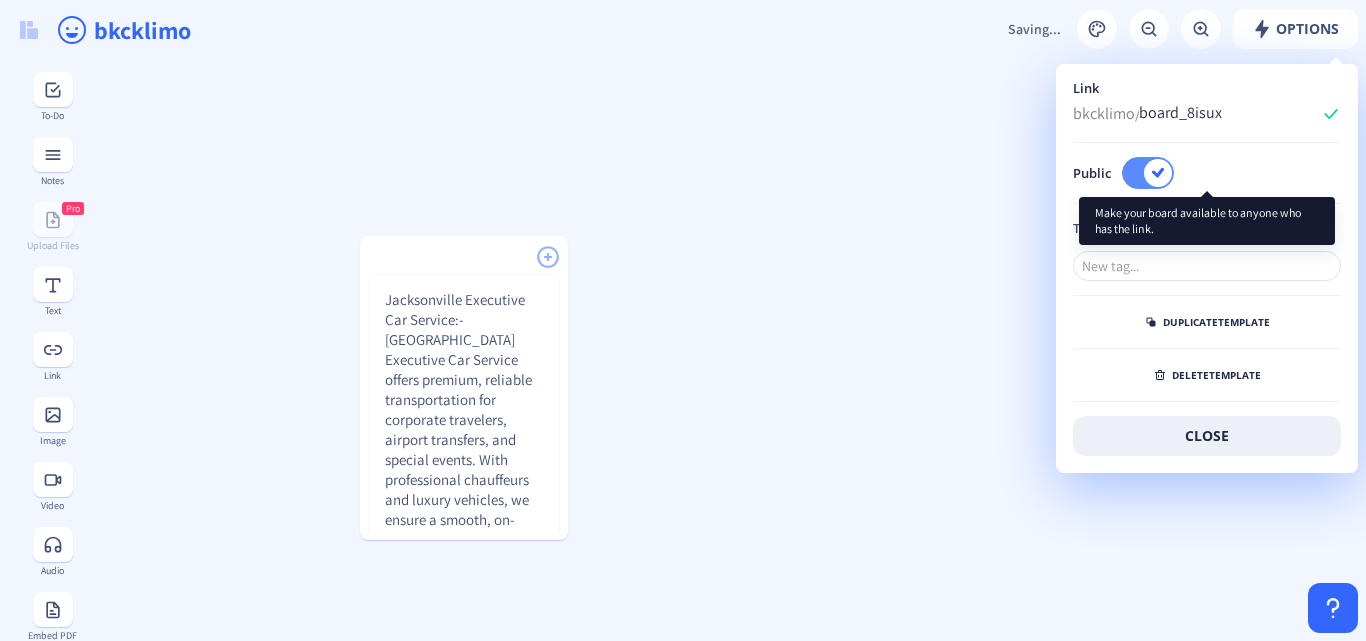 click at bounding box center (1148, 173) 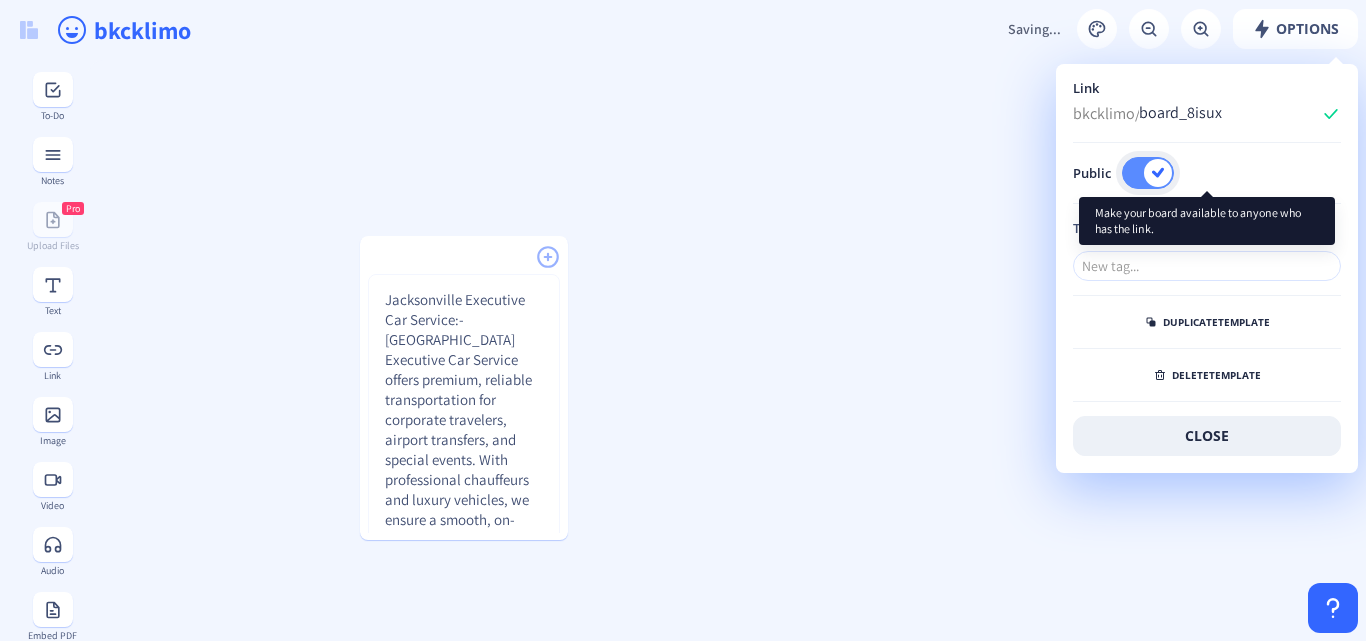 click on "Public" at bounding box center (1173, 172) 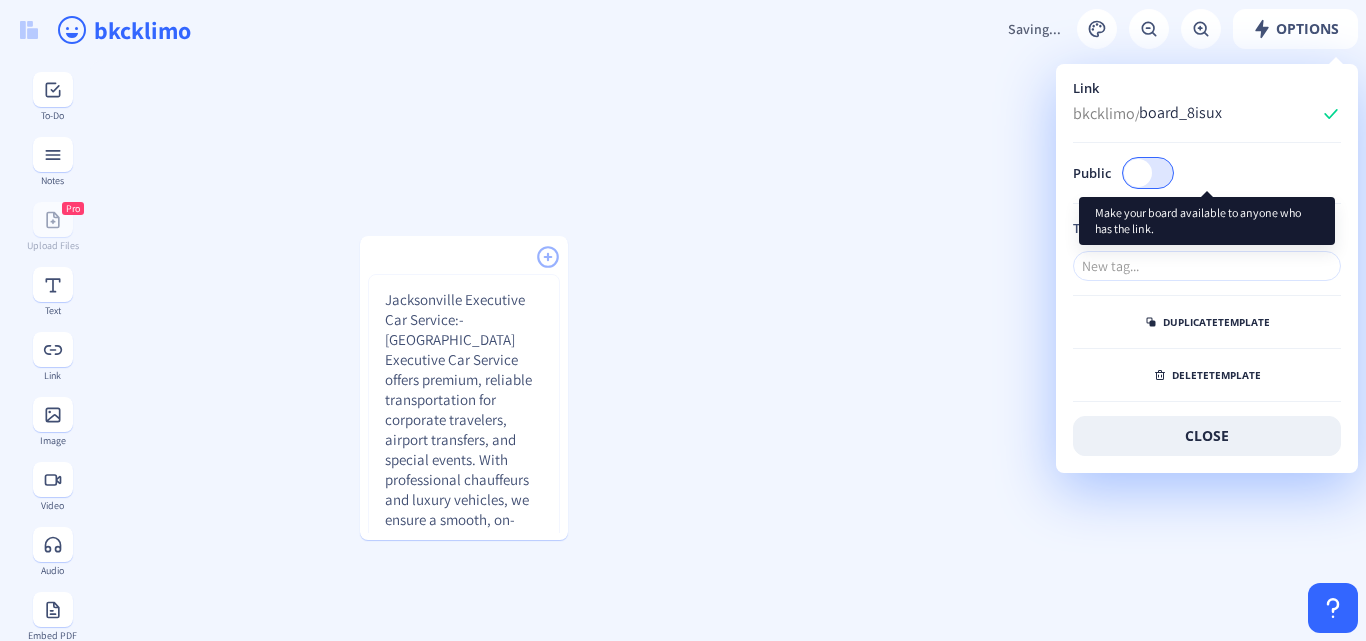 click at bounding box center (1138, 173) 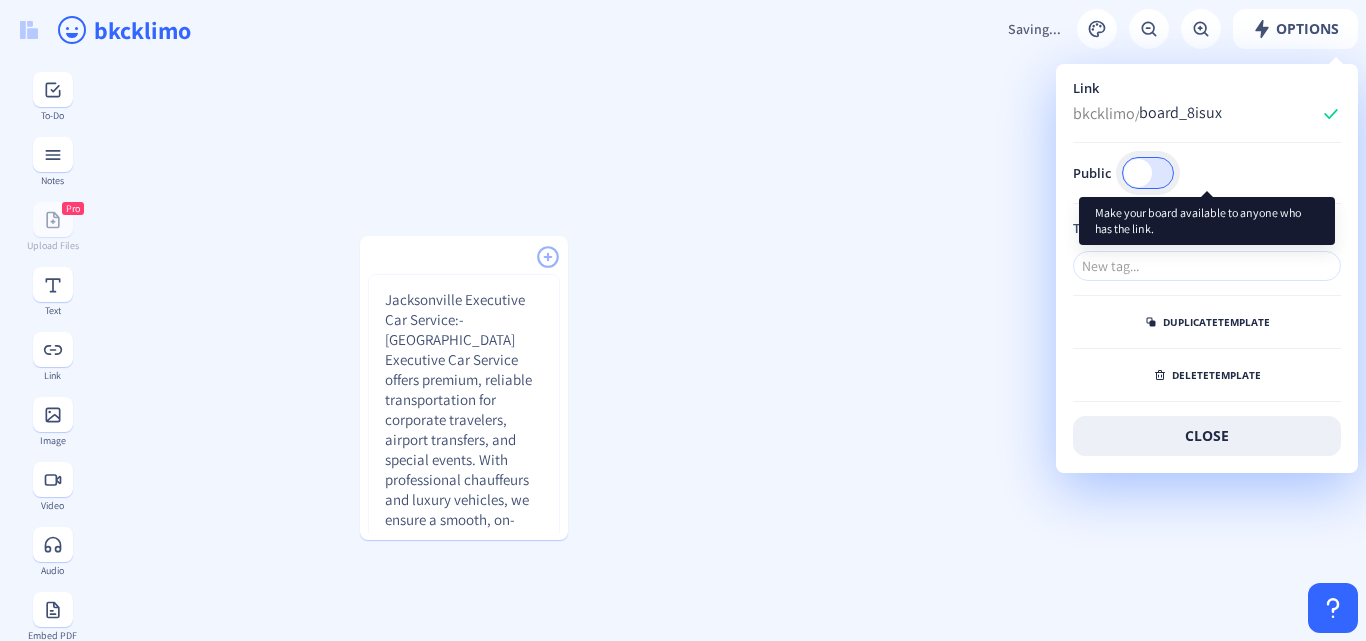 click on "Public" at bounding box center (1173, 172) 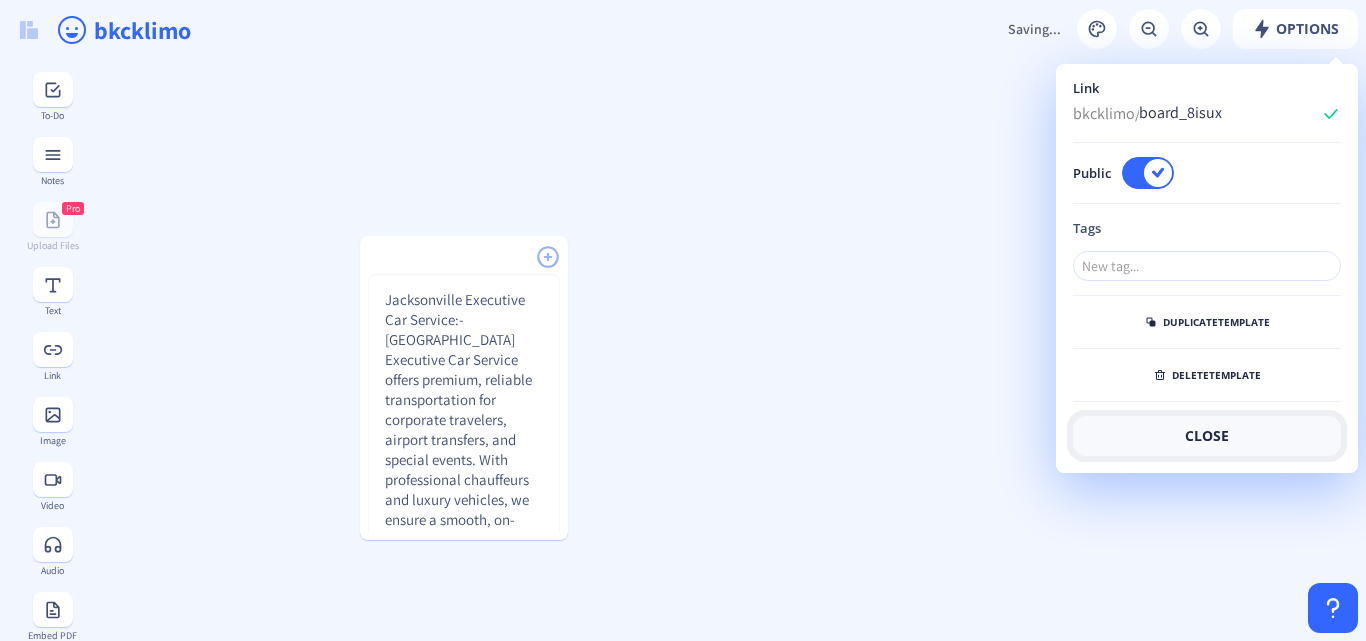 click on "close" at bounding box center [1207, 436] 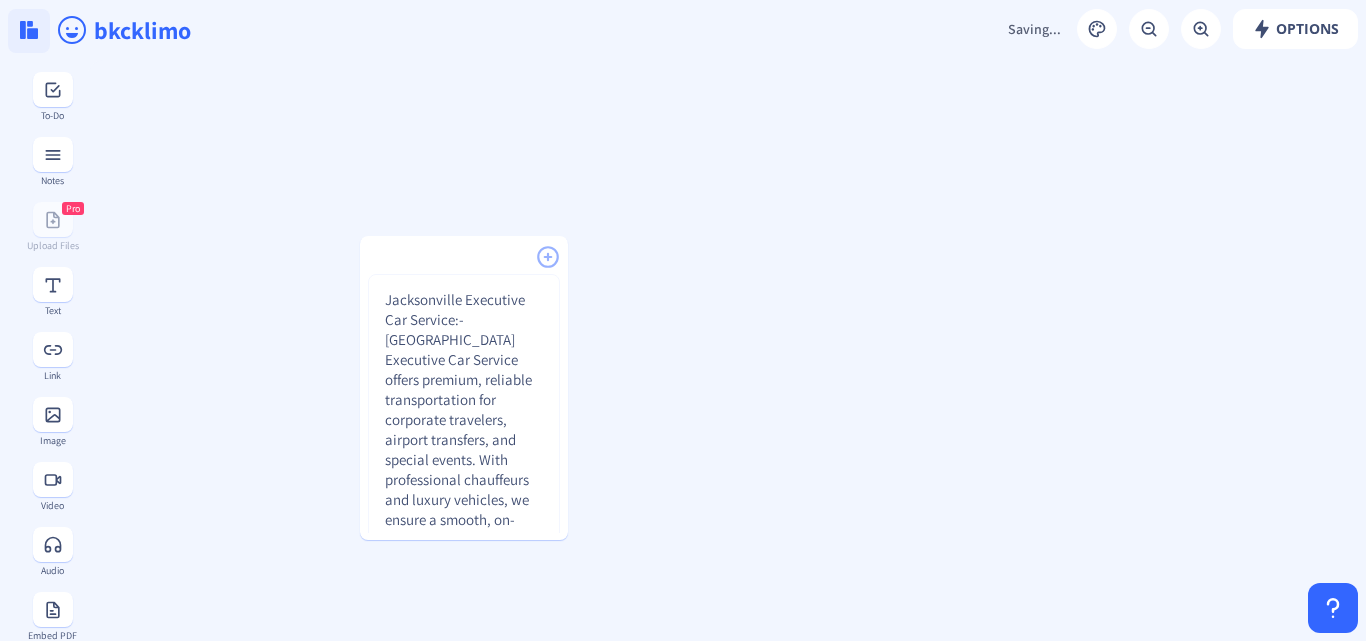 click 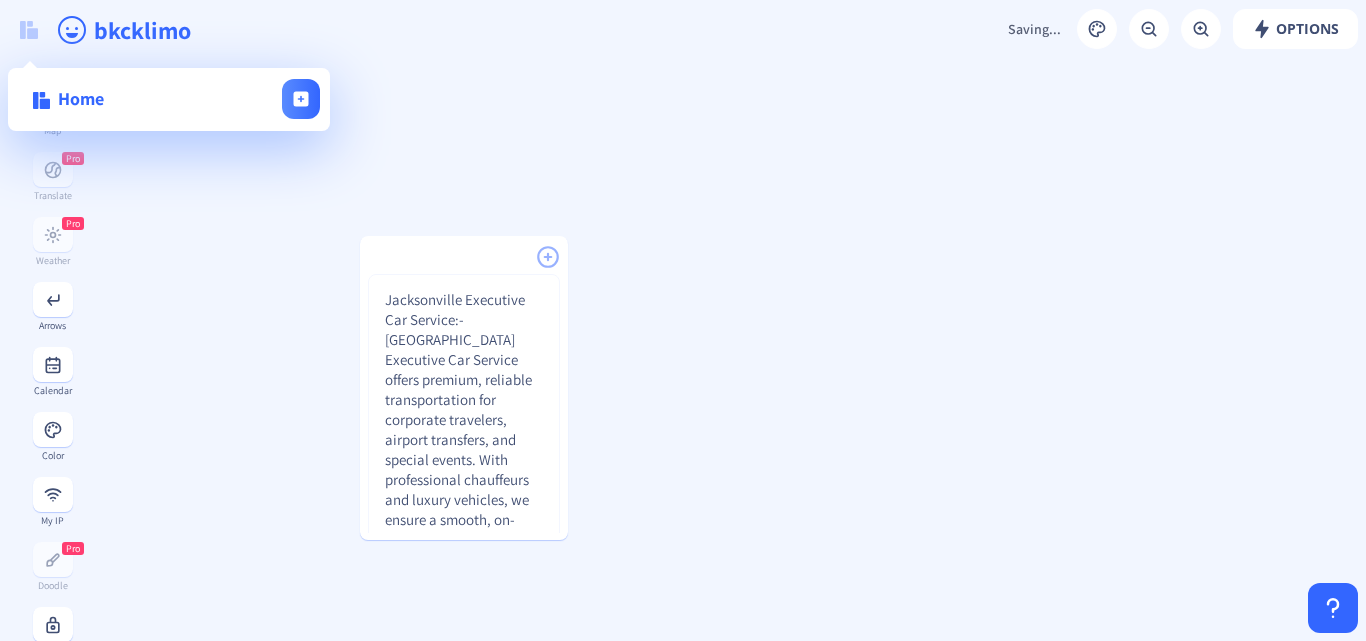 scroll, scrollTop: 1058, scrollLeft: 0, axis: vertical 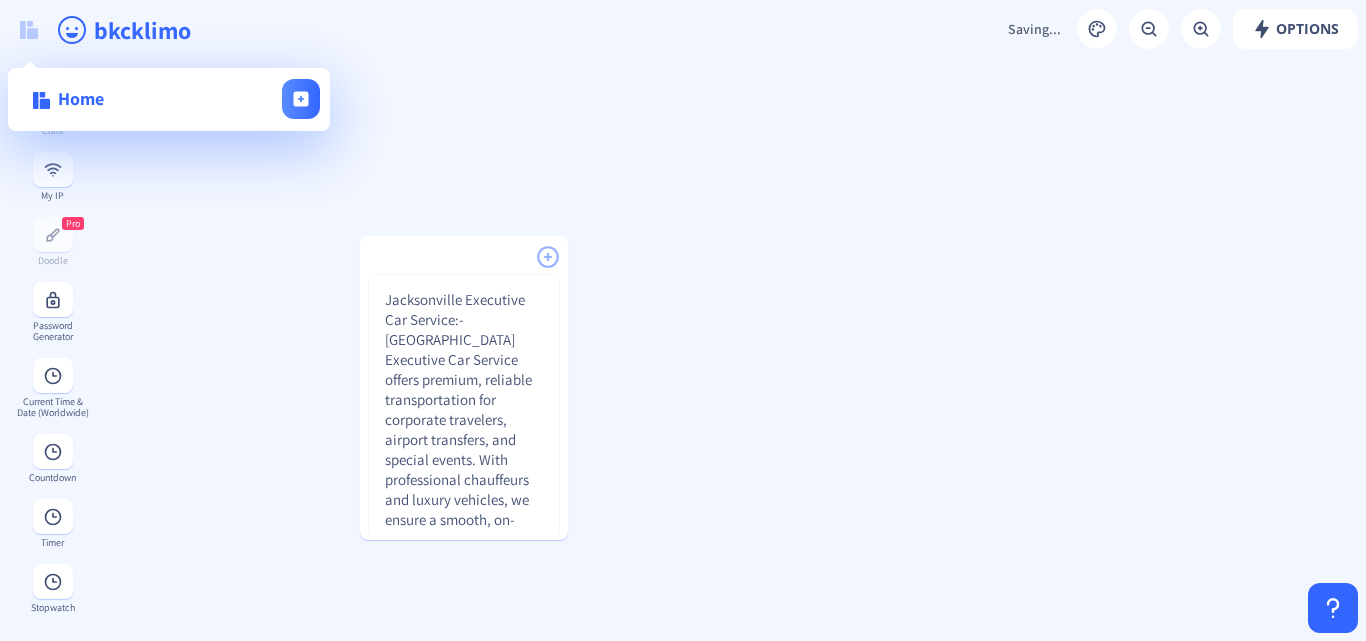 click on "Jacksonville Executive Car Service:- [GEOGRAPHIC_DATA] Executive Car Service offers premium, reliable transportation for corporate travelers, airport transfers, and special events. With professional chauffeurs and luxury vehicles, we ensure a smooth, on-time, and comfortable ride tailored to executive needs. [URL][DOMAIN_NAME]" 